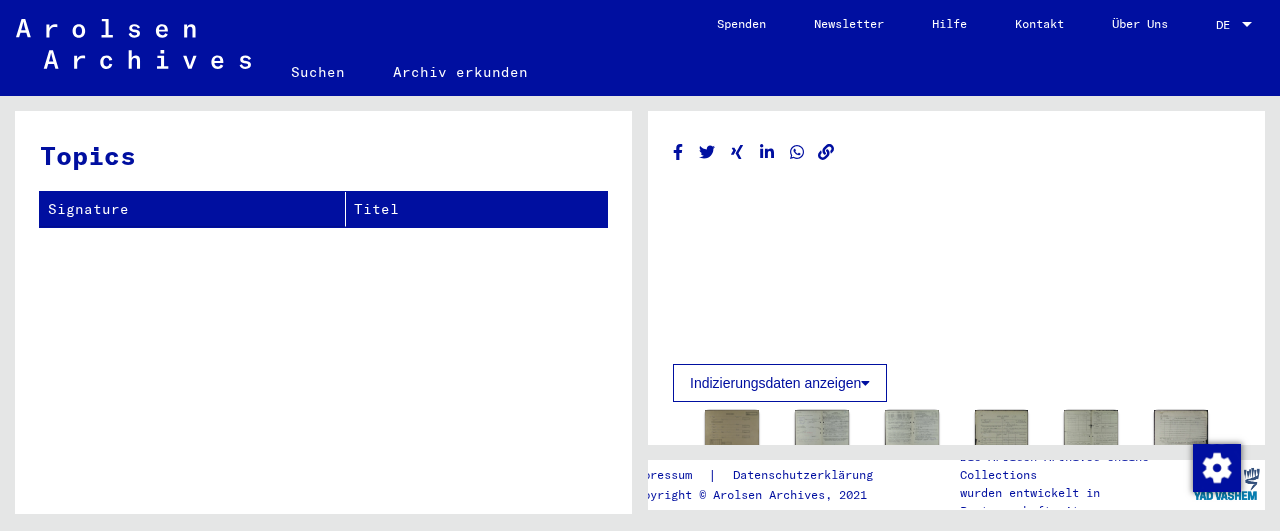 scroll, scrollTop: 0, scrollLeft: 0, axis: both 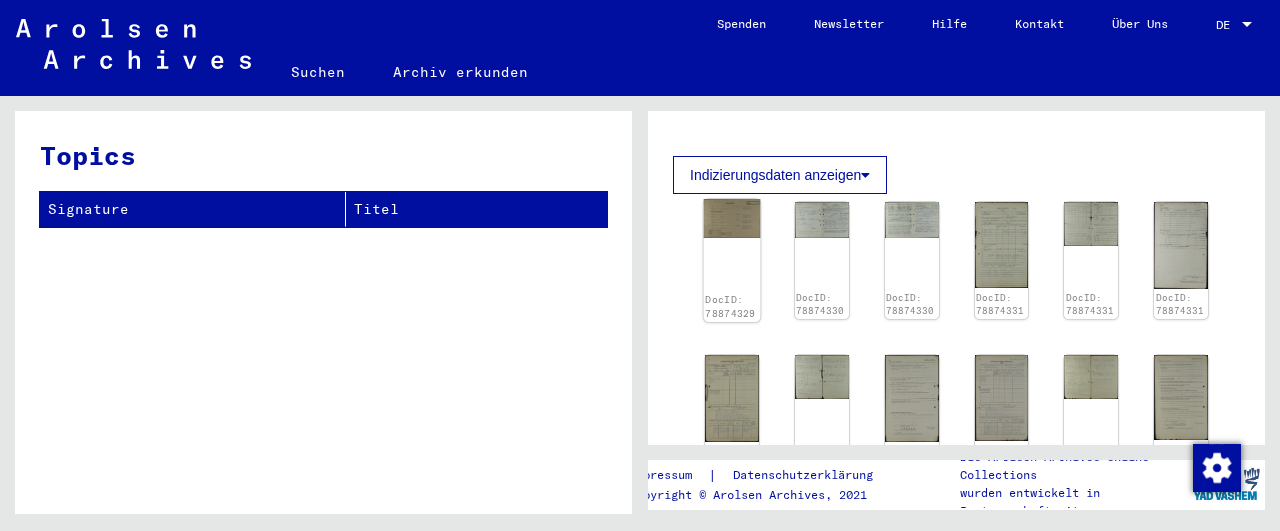 click 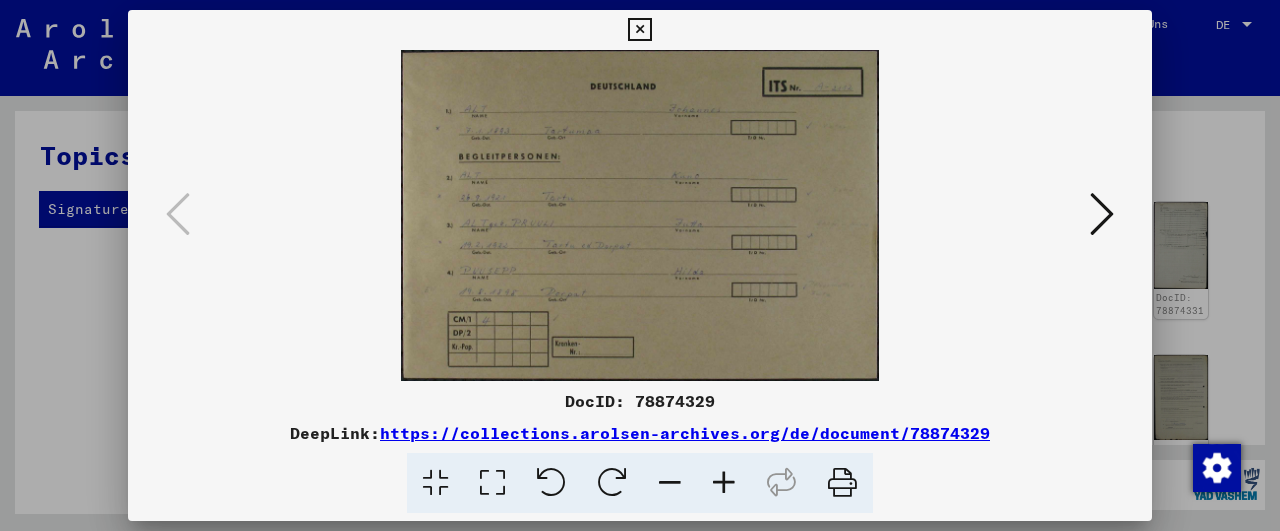 click at bounding box center (724, 483) 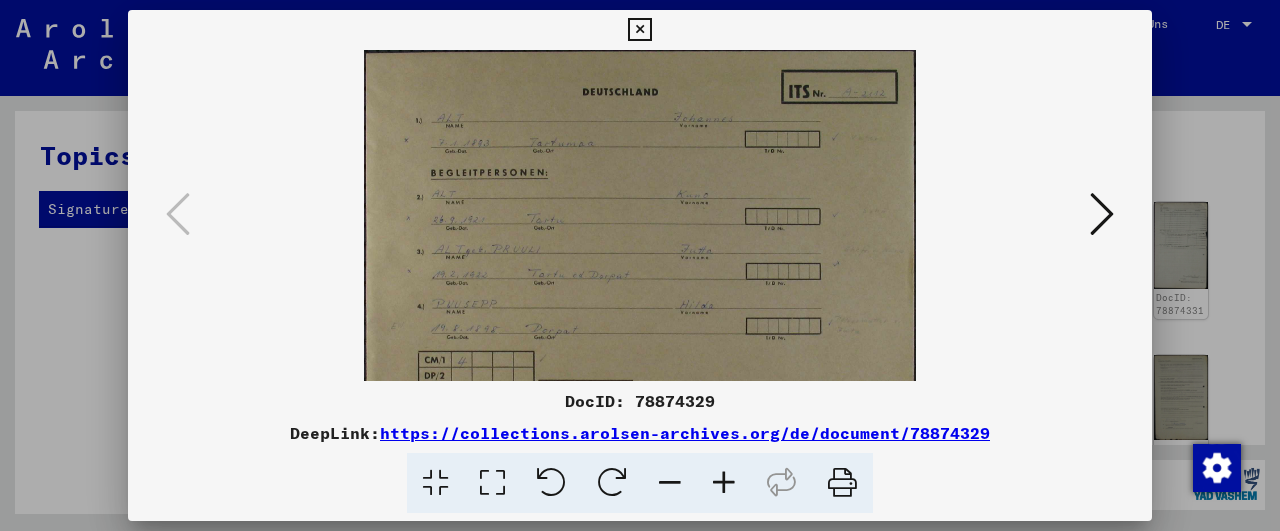 click at bounding box center [724, 483] 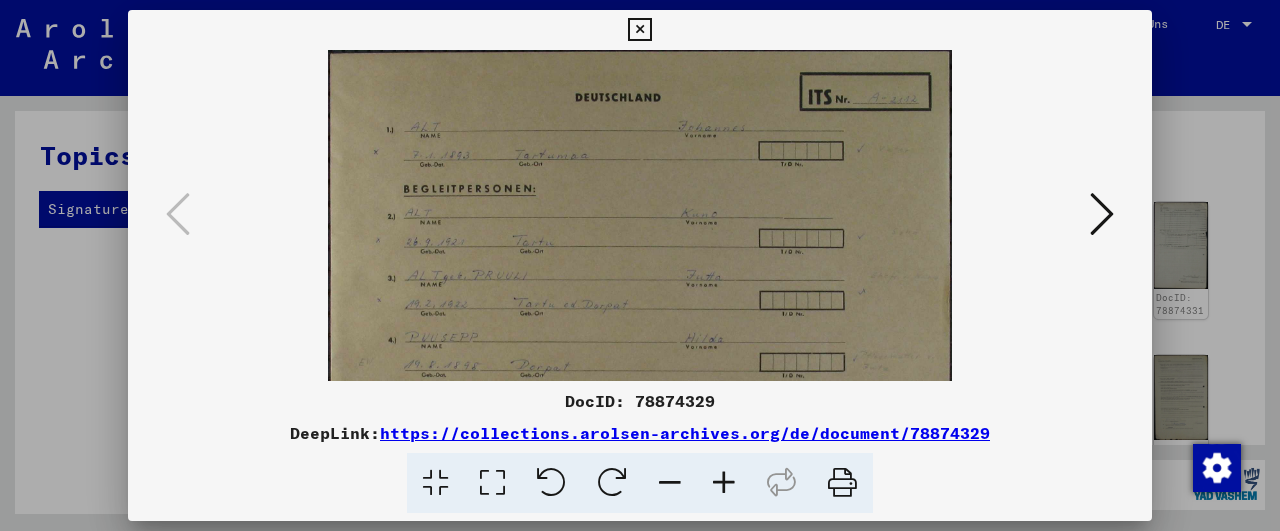 click at bounding box center [724, 483] 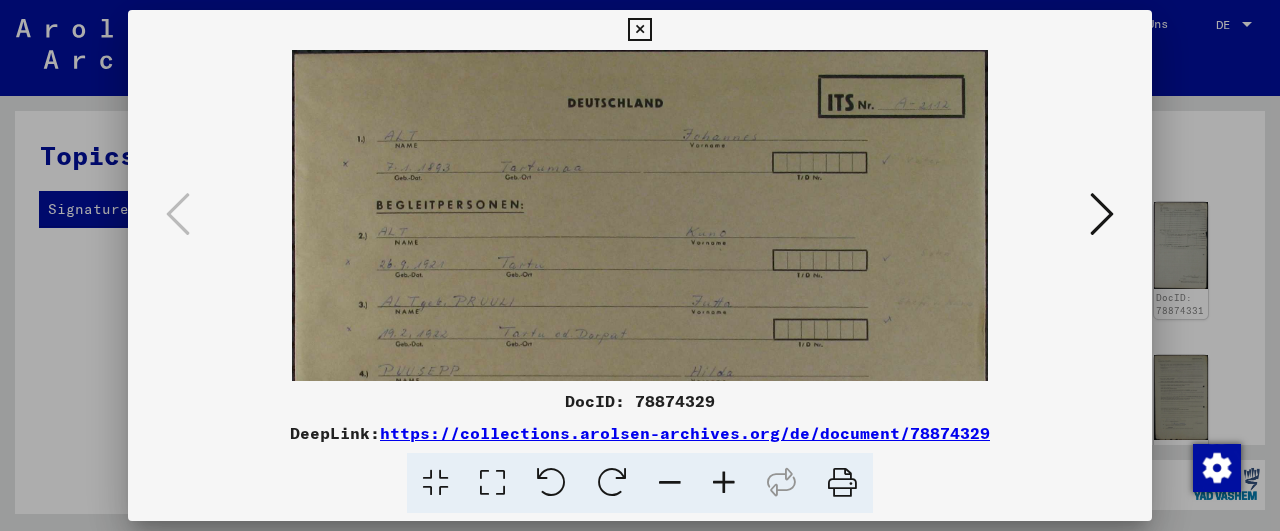 click at bounding box center (724, 483) 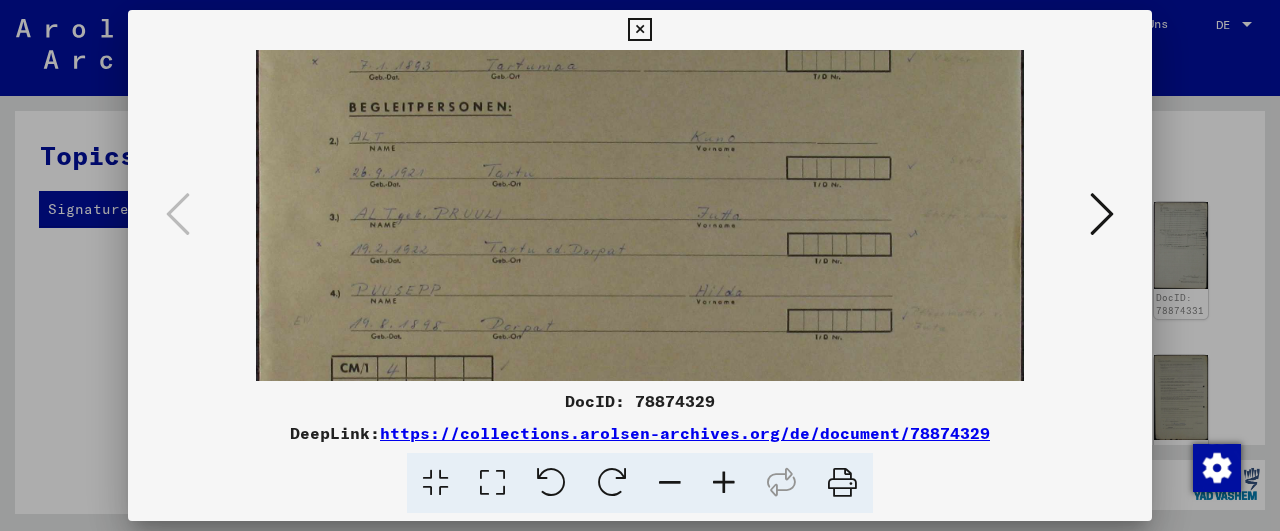 drag, startPoint x: 699, startPoint y: 279, endPoint x: 707, endPoint y: 165, distance: 114.28036 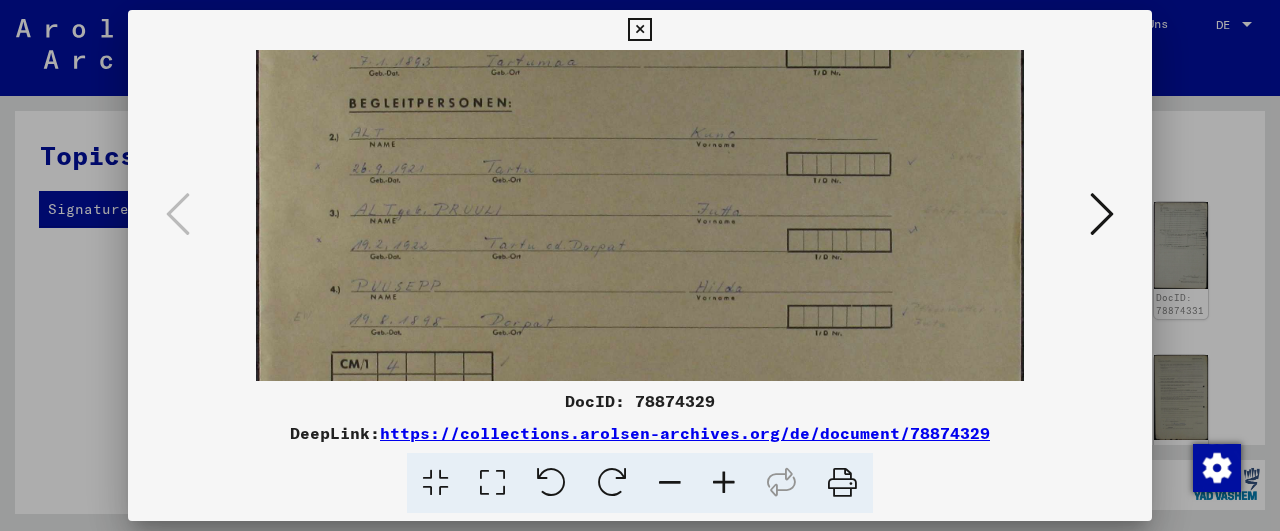 scroll, scrollTop: 119, scrollLeft: 0, axis: vertical 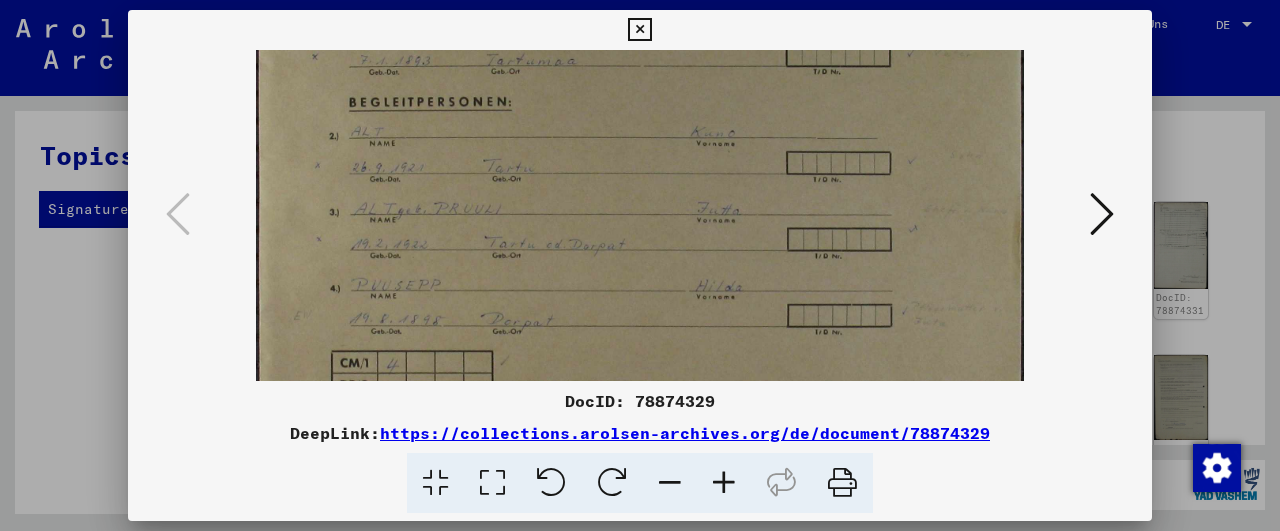 drag, startPoint x: 707, startPoint y: 165, endPoint x: 717, endPoint y: 160, distance: 11.18034 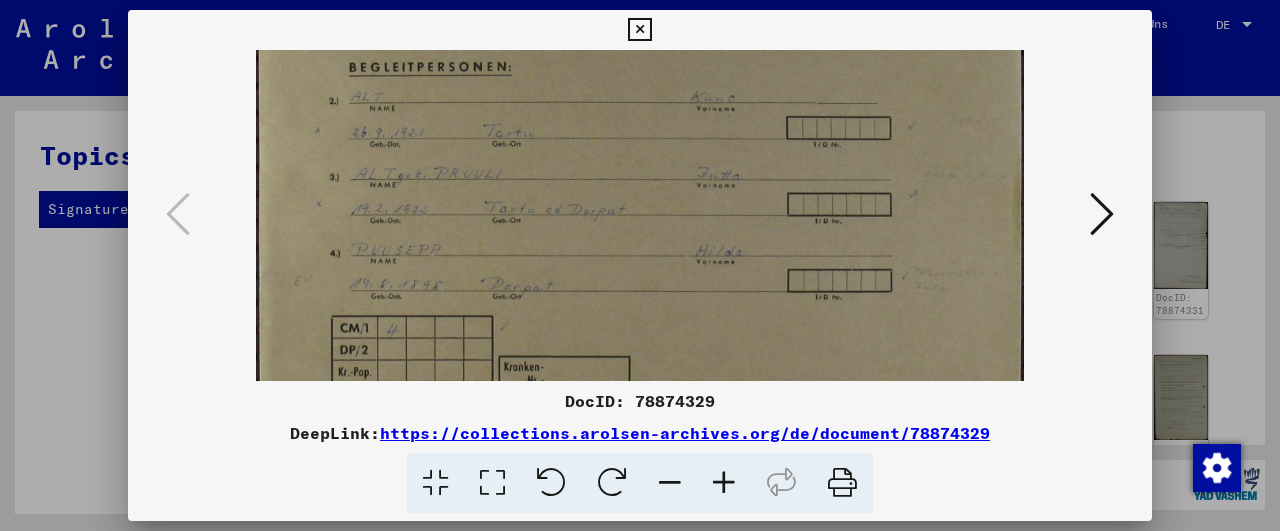 scroll, scrollTop: 151, scrollLeft: 0, axis: vertical 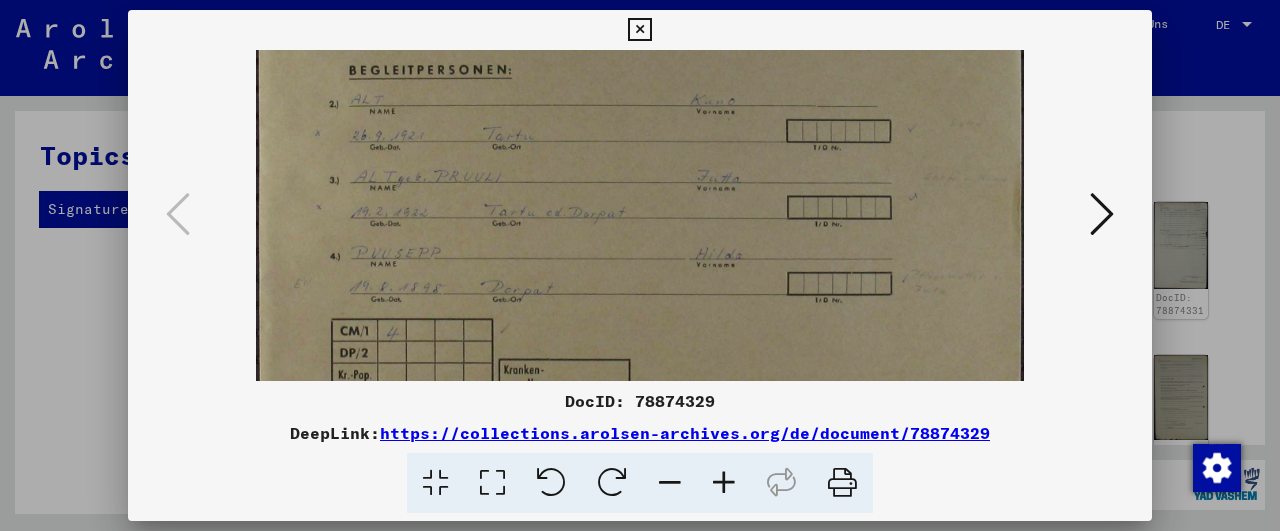 drag, startPoint x: 625, startPoint y: 321, endPoint x: 633, endPoint y: 289, distance: 32.984844 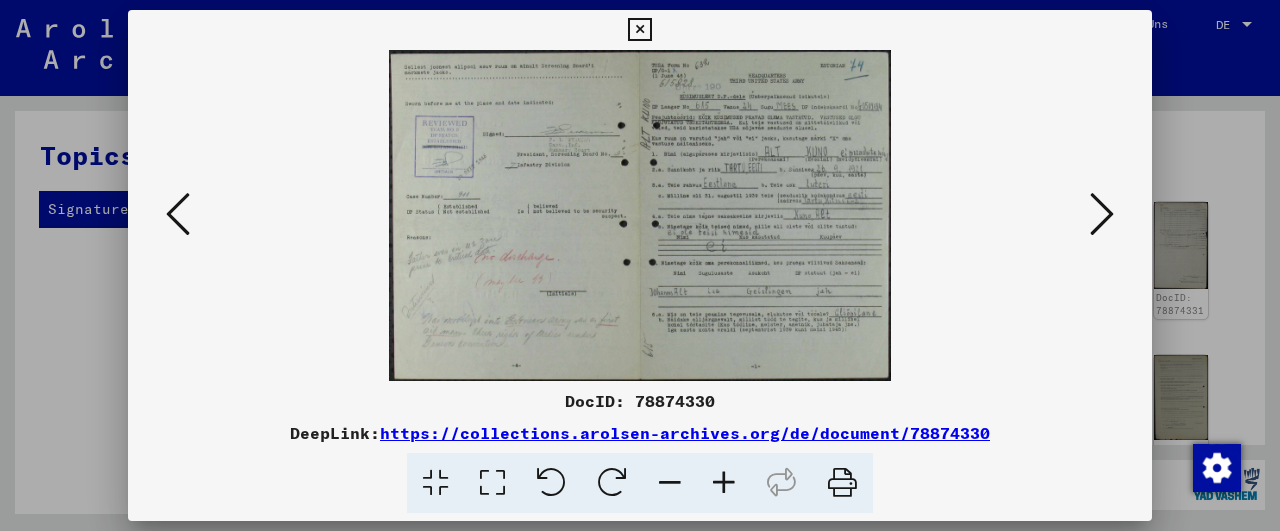 click at bounding box center (724, 483) 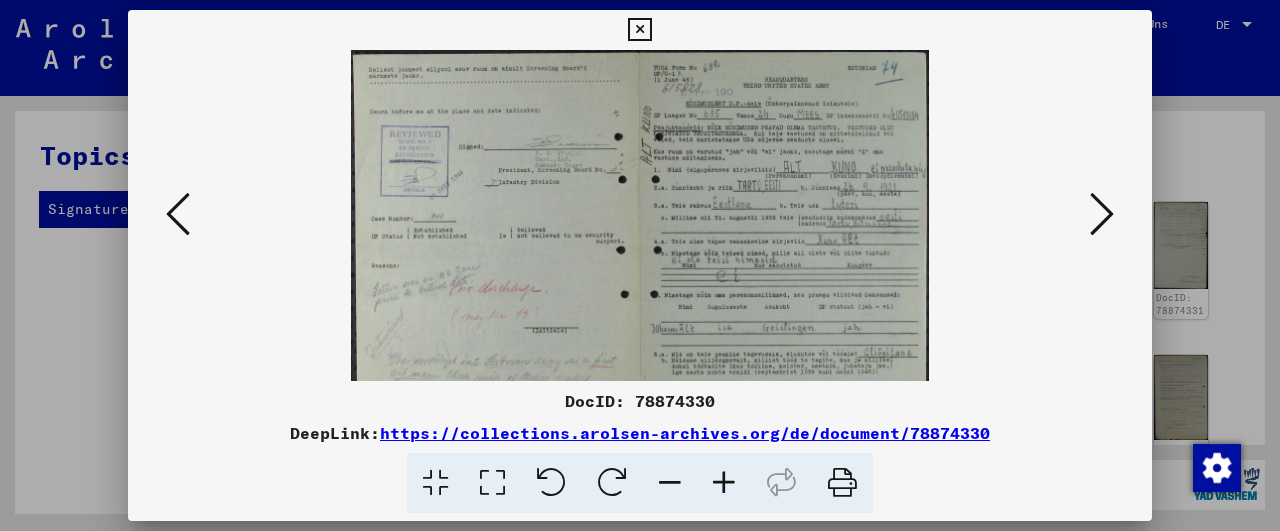 click at bounding box center [724, 483] 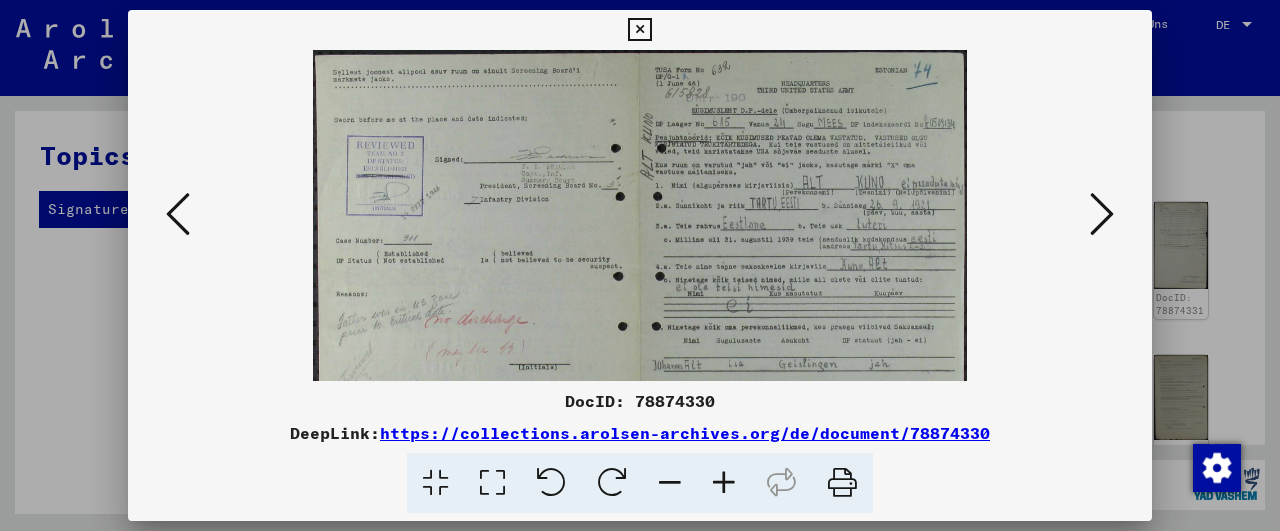 click at bounding box center [724, 483] 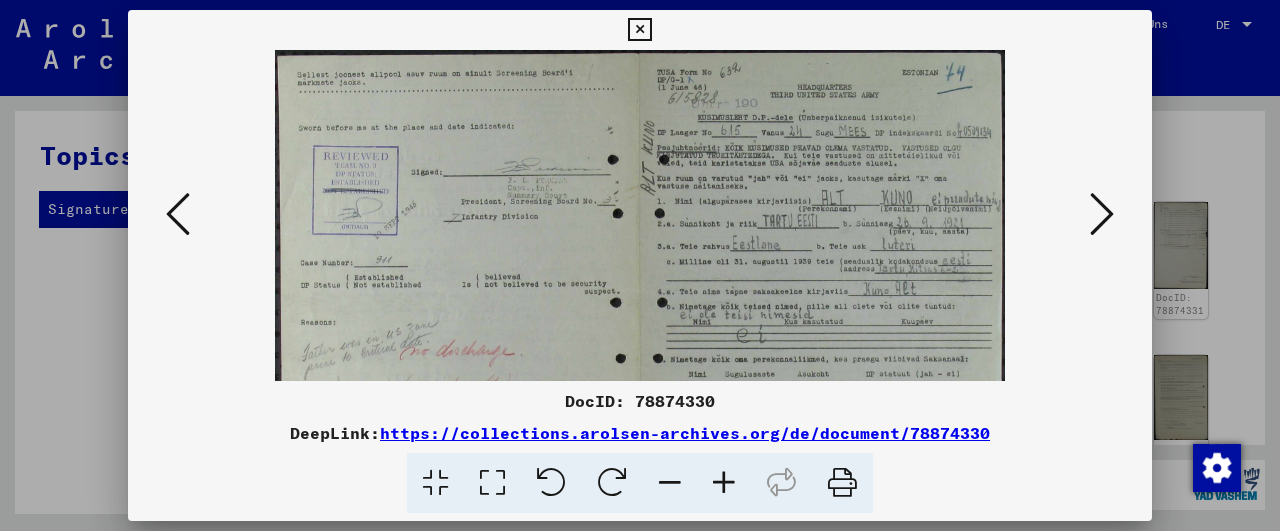click at bounding box center (724, 483) 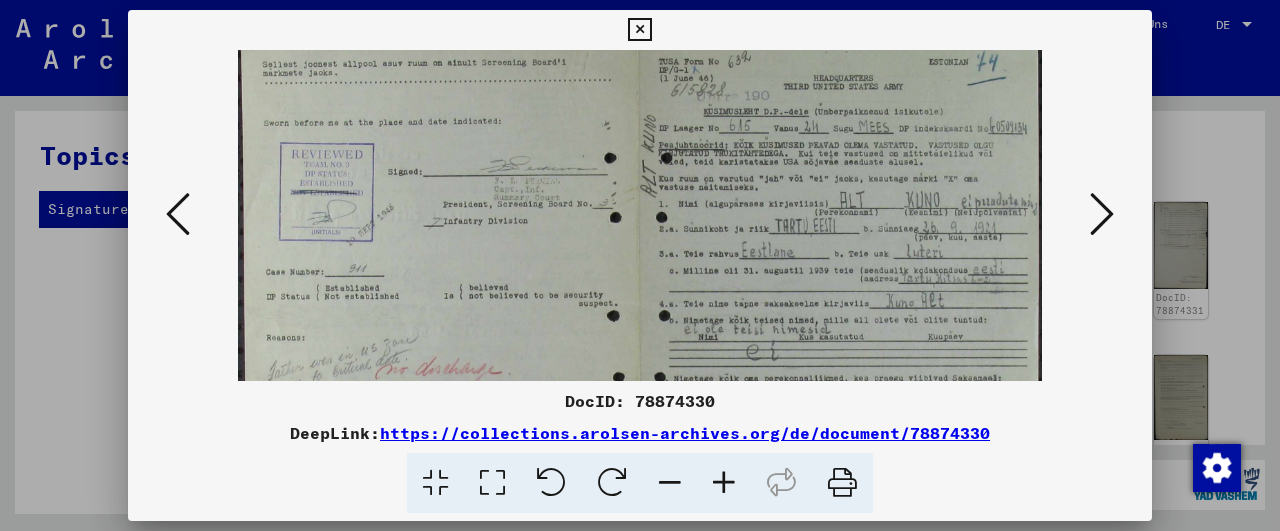 drag, startPoint x: 797, startPoint y: 266, endPoint x: 675, endPoint y: 253, distance: 122.69067 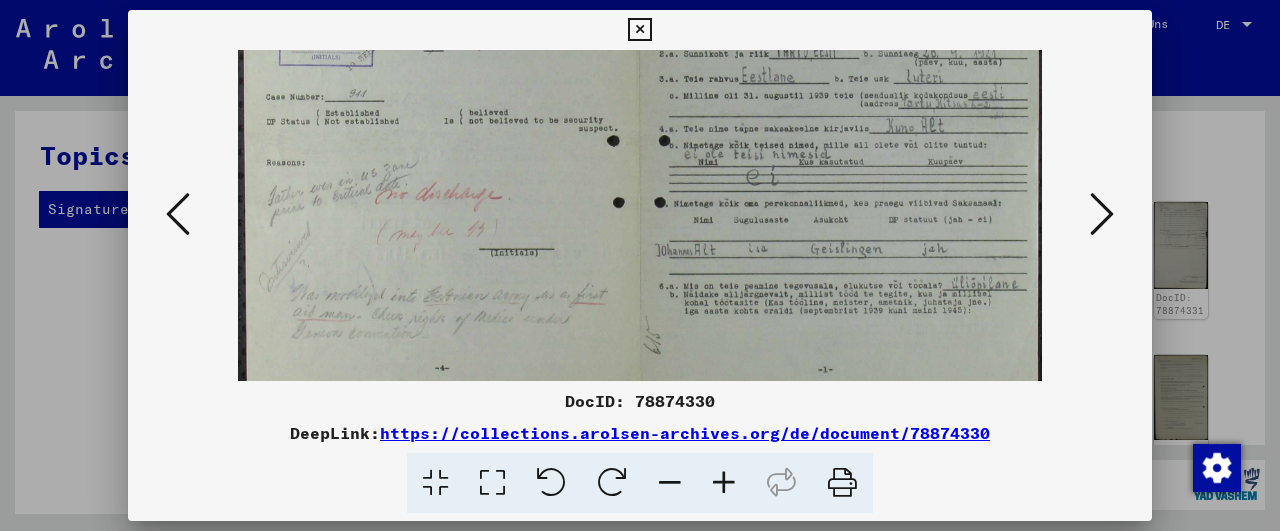 scroll, scrollTop: 189, scrollLeft: 0, axis: vertical 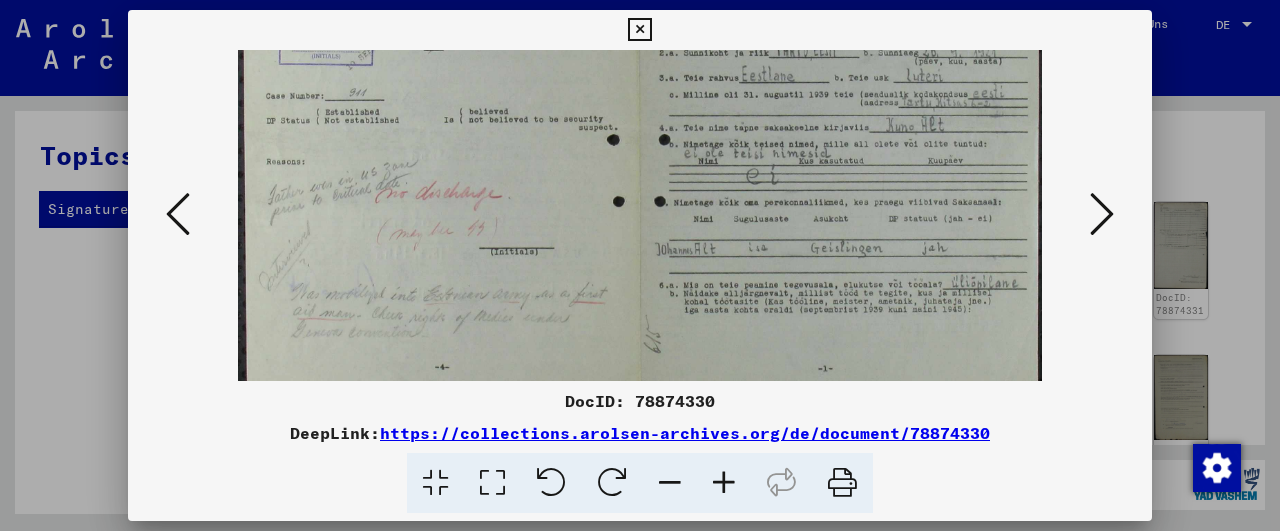 drag, startPoint x: 679, startPoint y: 271, endPoint x: 678, endPoint y: 95, distance: 176.00284 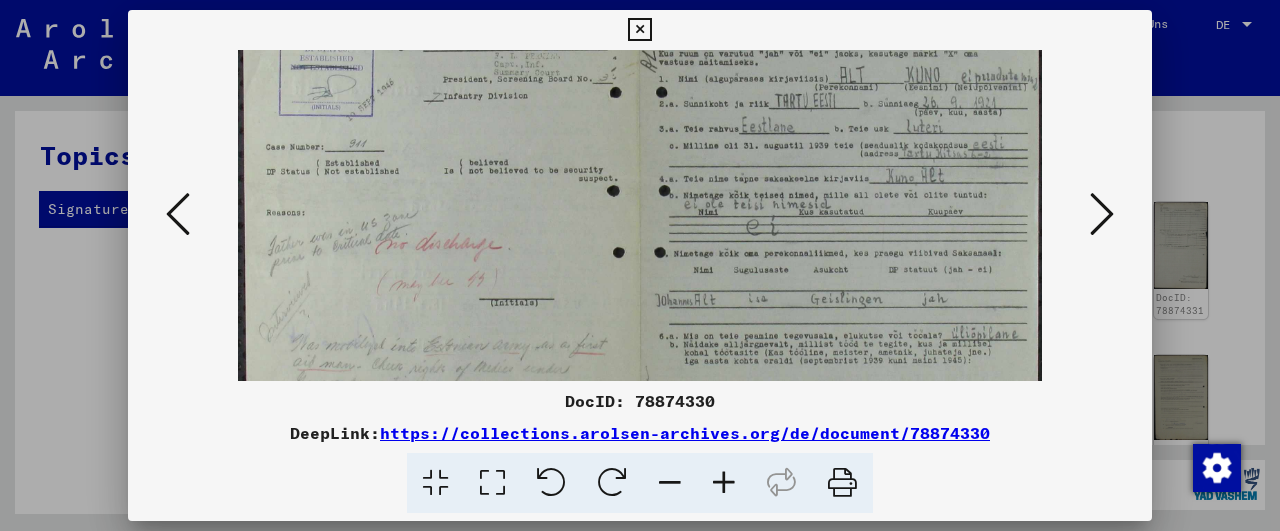 scroll, scrollTop: 133, scrollLeft: 0, axis: vertical 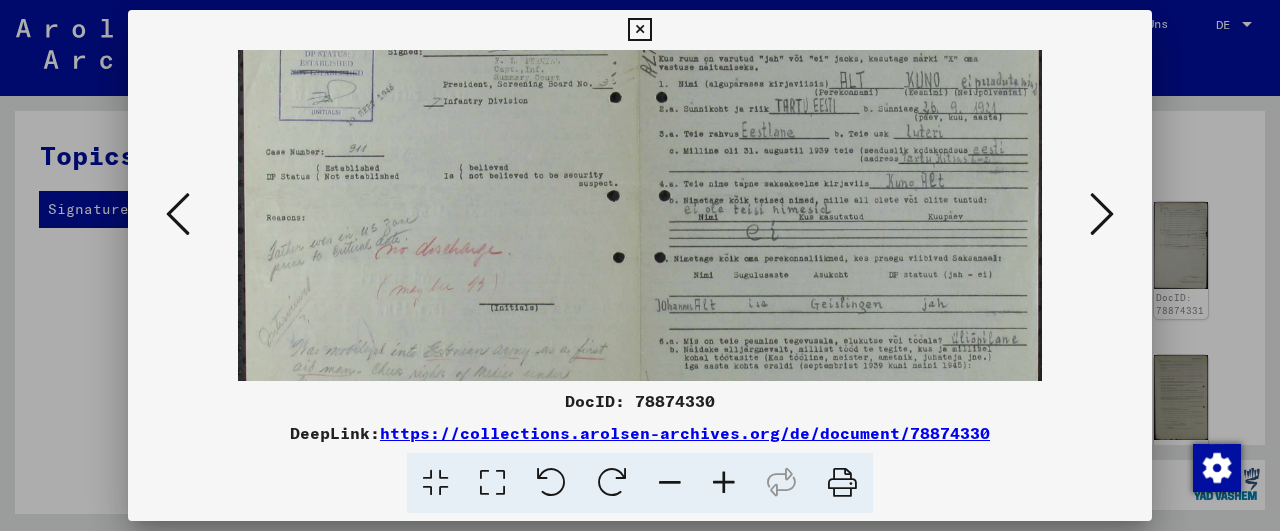 drag, startPoint x: 744, startPoint y: 206, endPoint x: 728, endPoint y: 262, distance: 58.24088 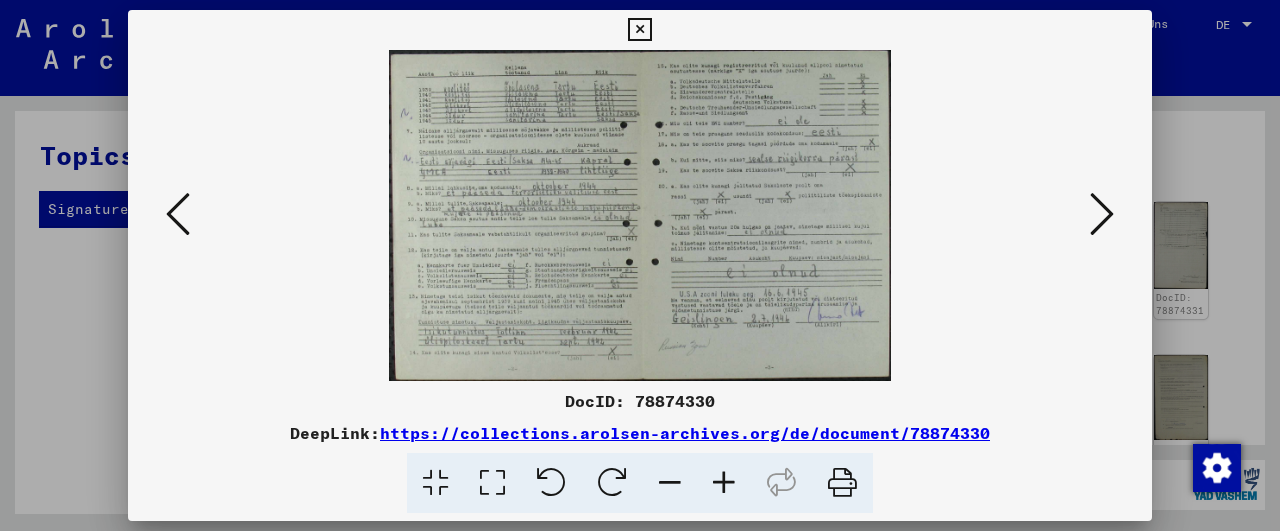 scroll, scrollTop: 0, scrollLeft: 0, axis: both 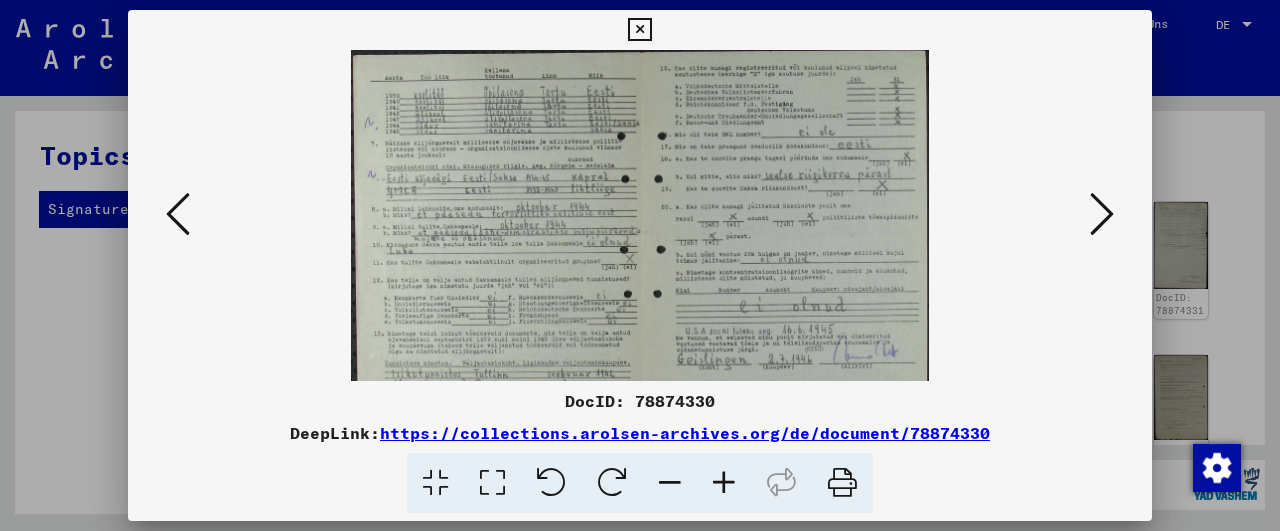click at bounding box center (724, 483) 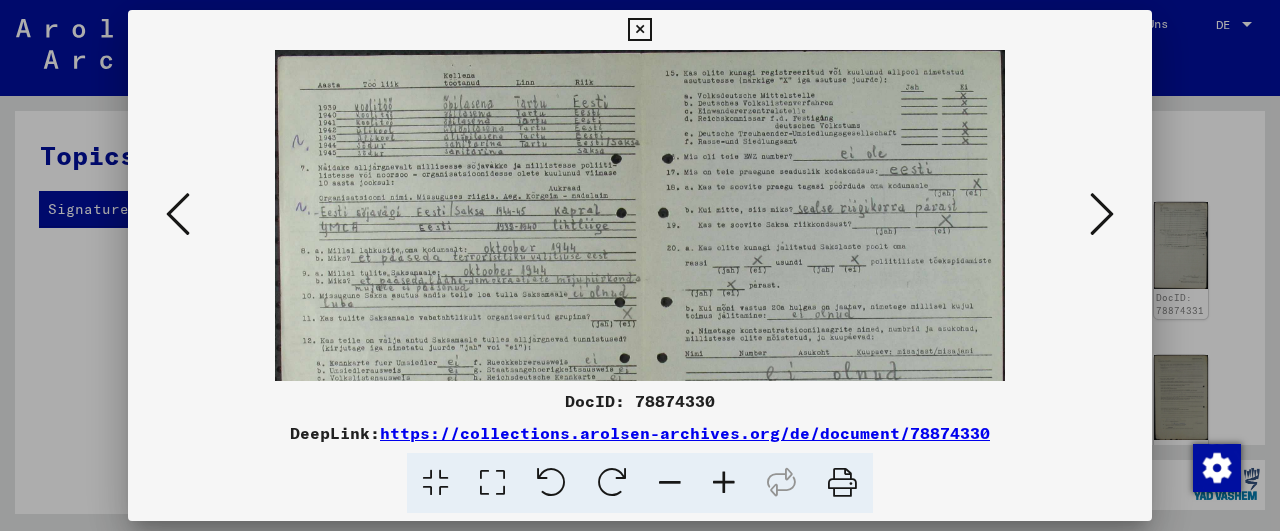 click at bounding box center [724, 483] 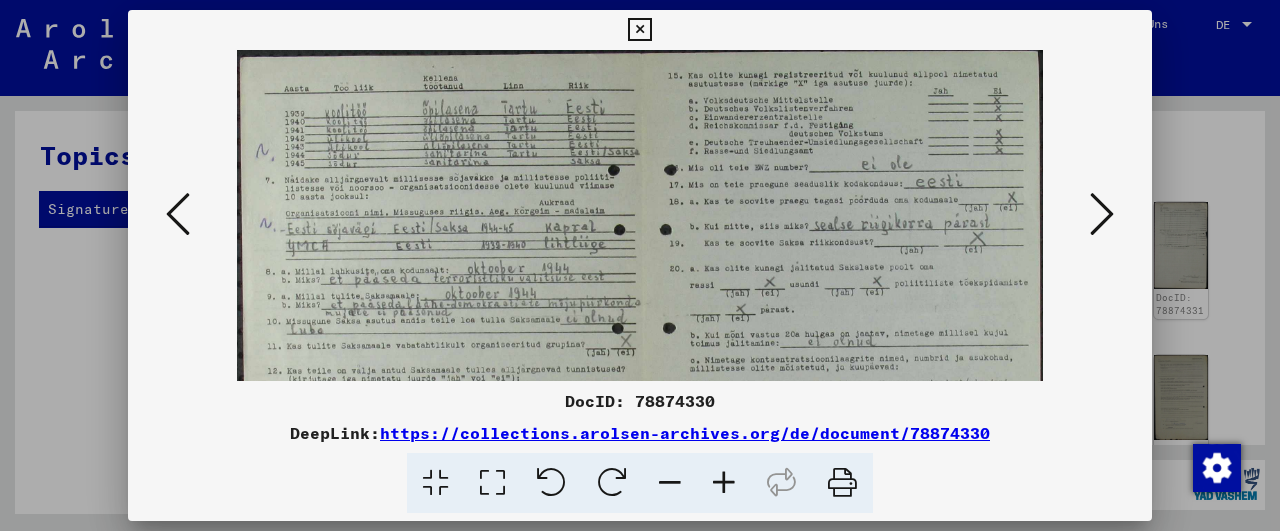 click at bounding box center [724, 483] 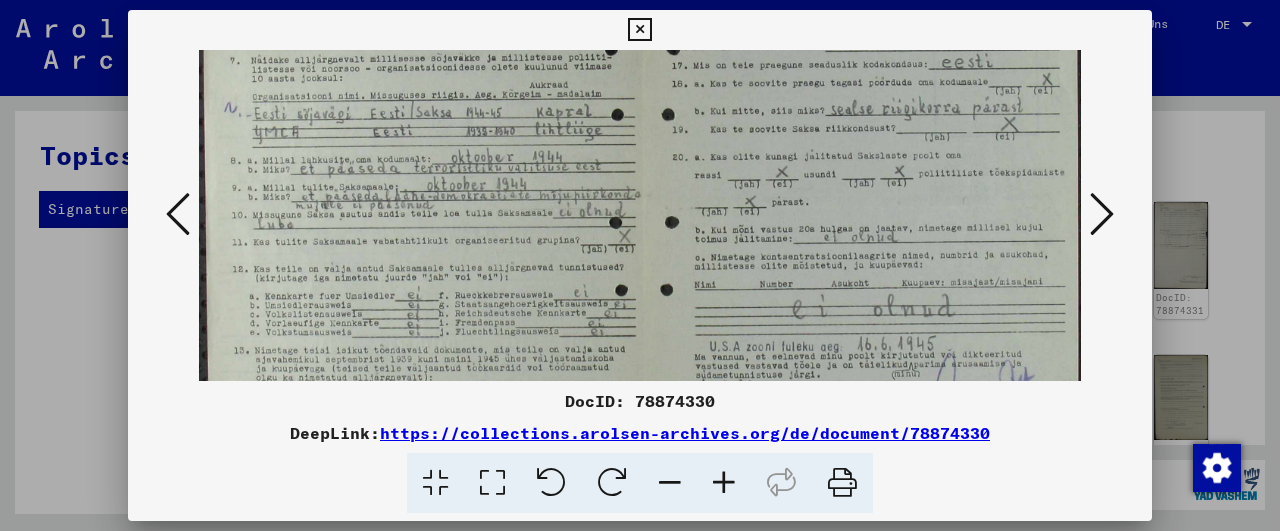 scroll, scrollTop: 140, scrollLeft: 0, axis: vertical 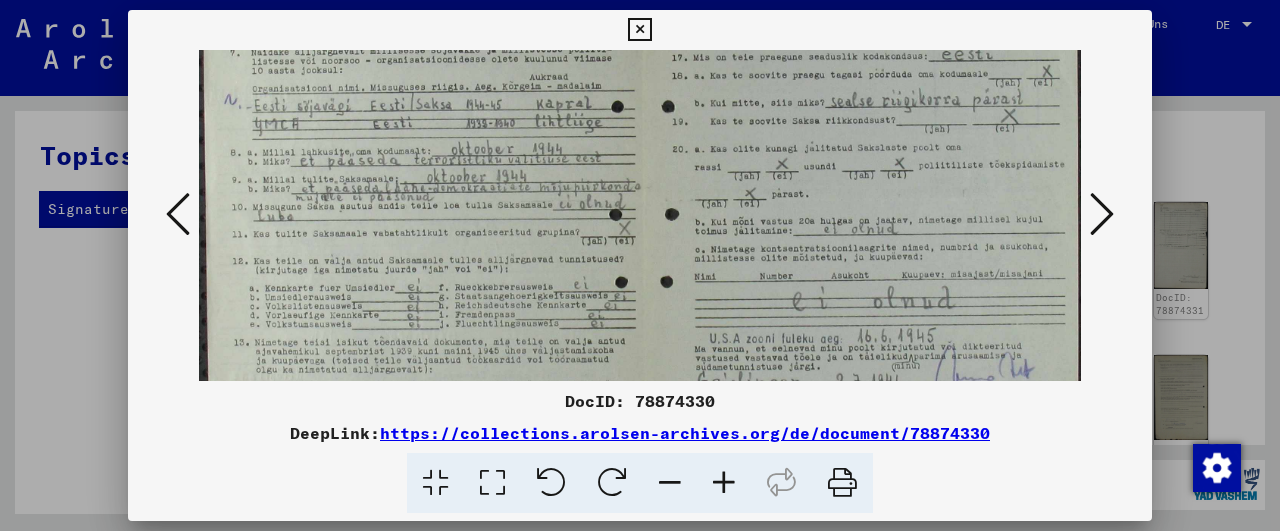 drag, startPoint x: 666, startPoint y: 317, endPoint x: 683, endPoint y: 179, distance: 139.04315 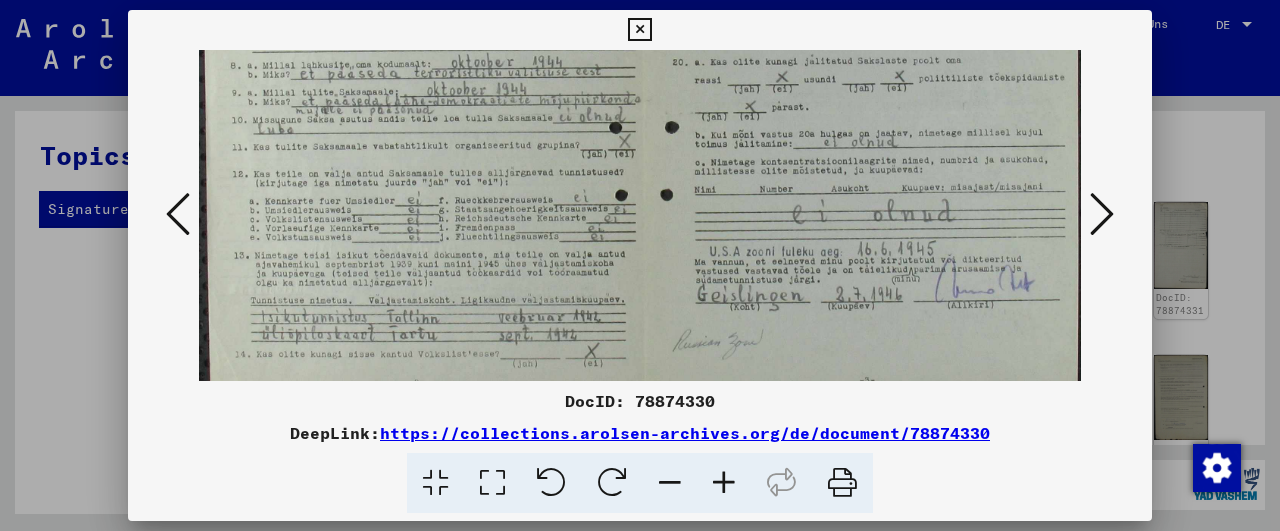 scroll, scrollTop: 228, scrollLeft: 0, axis: vertical 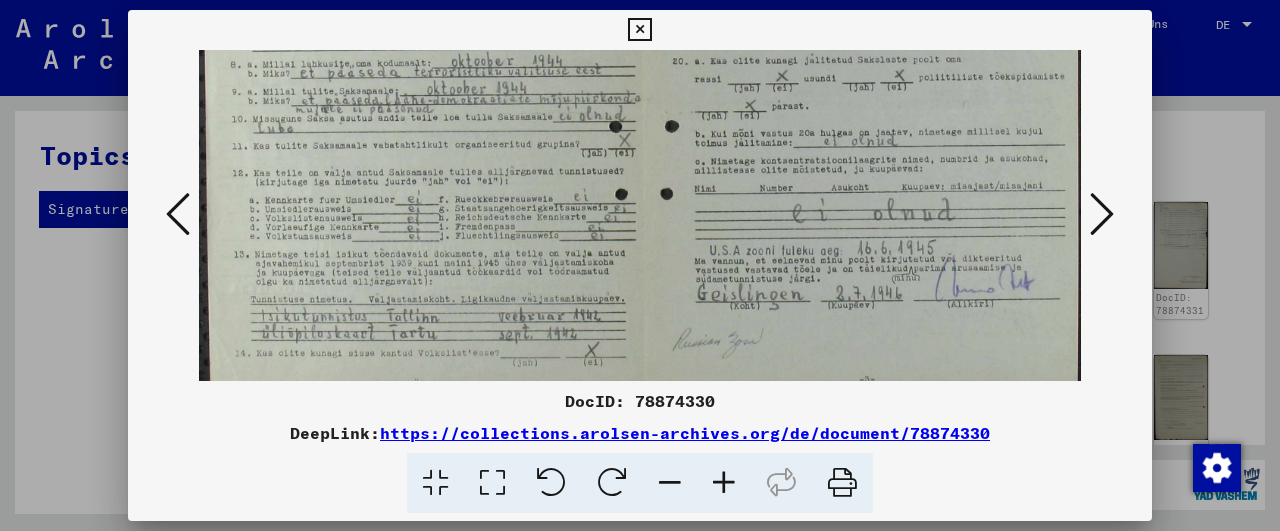 drag, startPoint x: 671, startPoint y: 319, endPoint x: 680, endPoint y: 231, distance: 88.45903 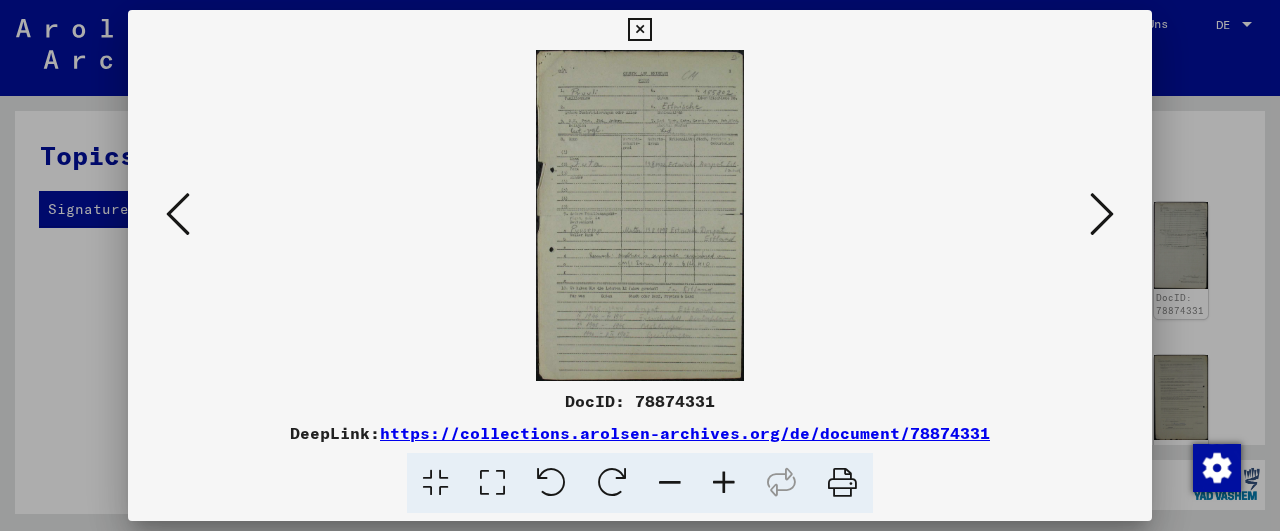 scroll, scrollTop: 0, scrollLeft: 0, axis: both 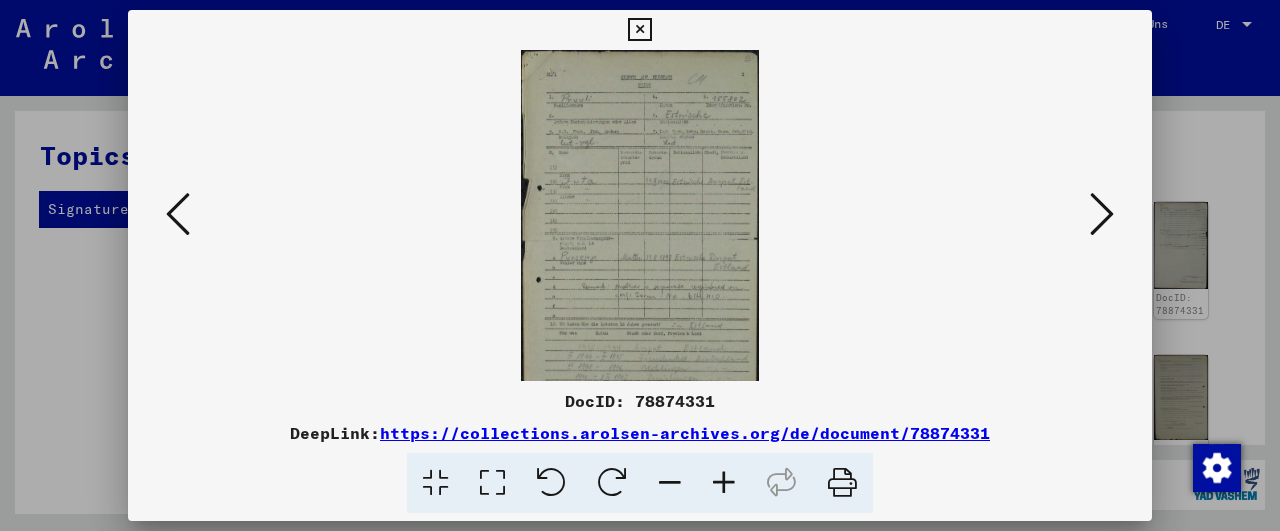 click at bounding box center [724, 483] 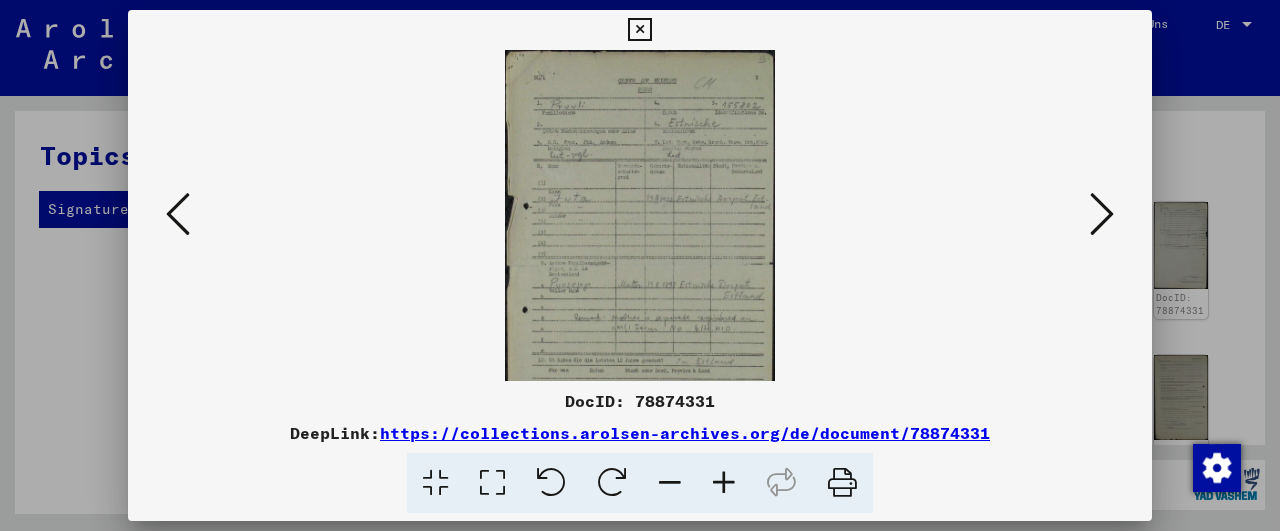 click at bounding box center (724, 483) 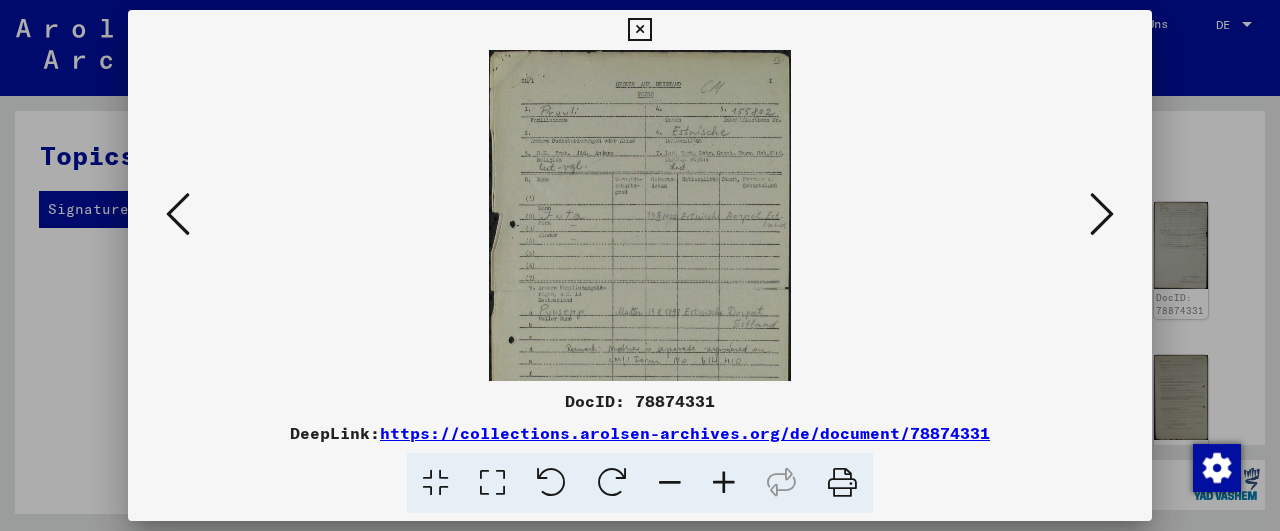 click at bounding box center (724, 483) 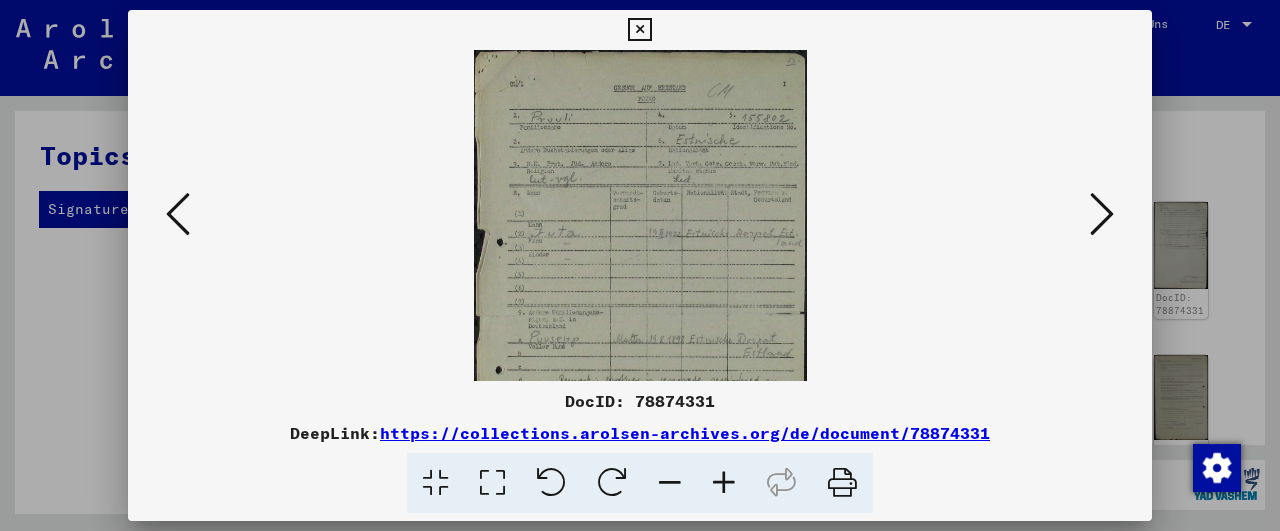 click at bounding box center (724, 483) 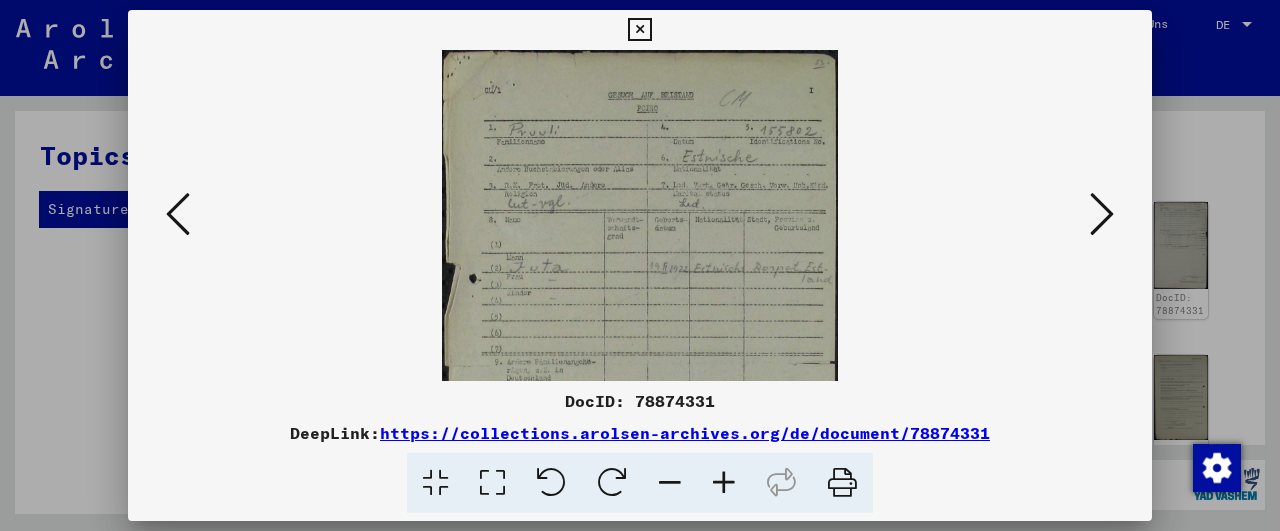 click at bounding box center [724, 483] 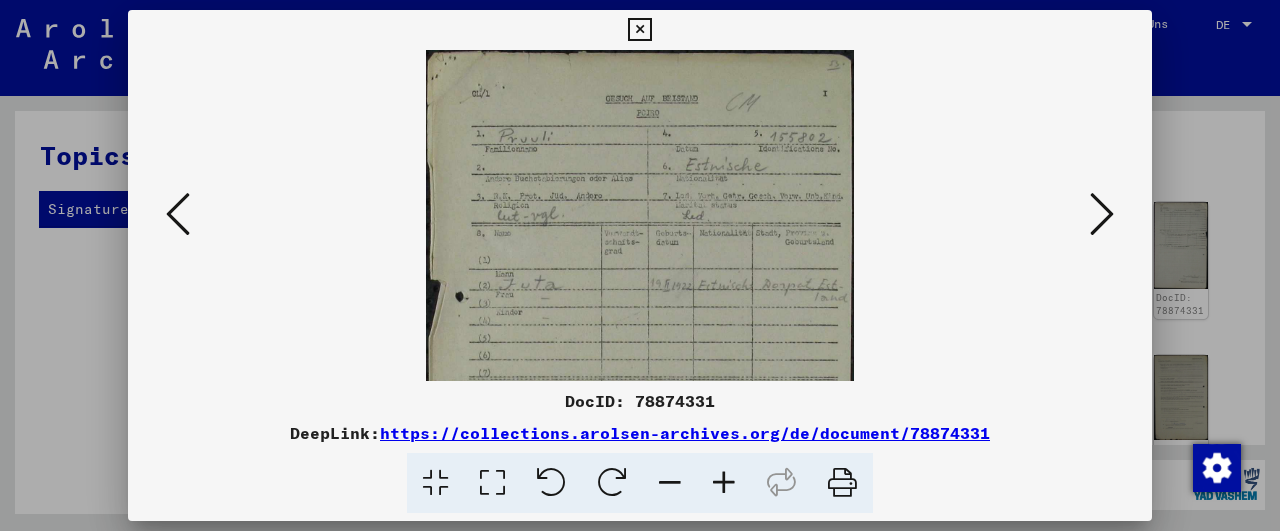 click at bounding box center [724, 483] 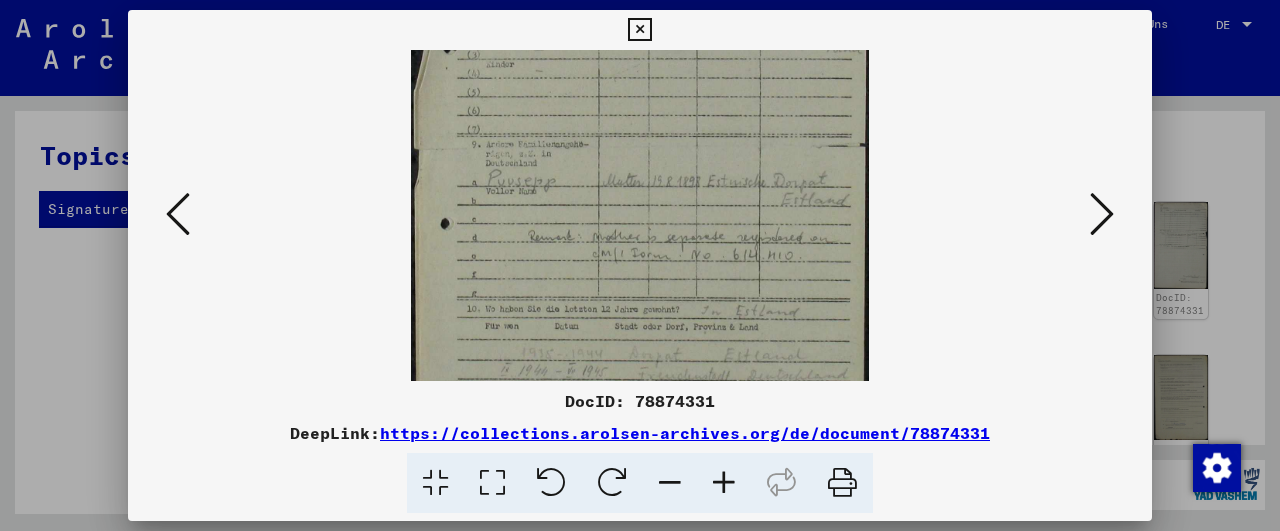 scroll, scrollTop: 273, scrollLeft: 0, axis: vertical 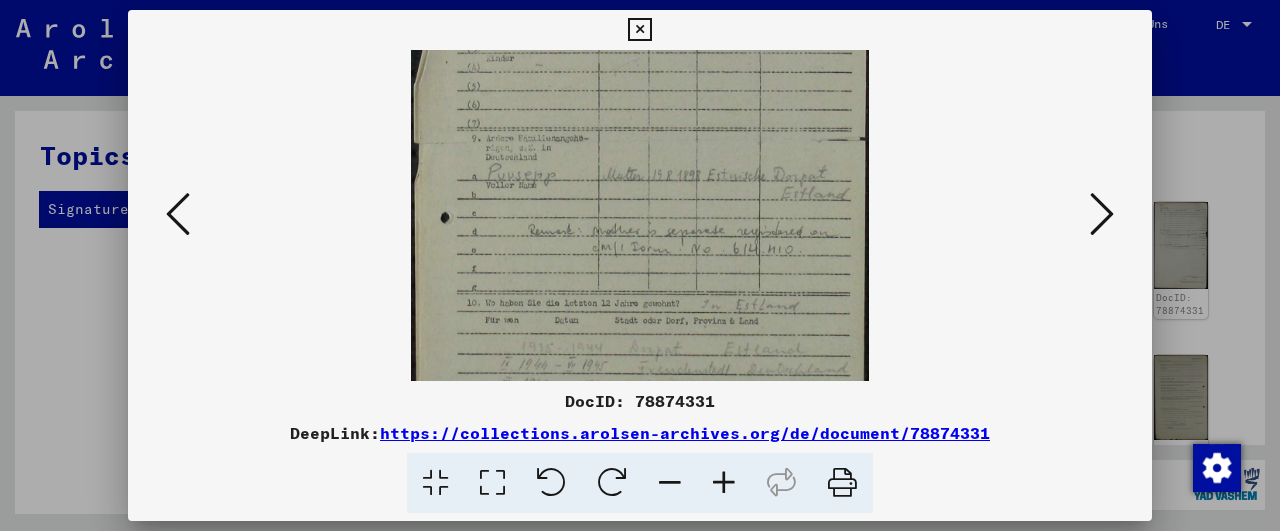 drag, startPoint x: 725, startPoint y: 336, endPoint x: 741, endPoint y: 63, distance: 273.46848 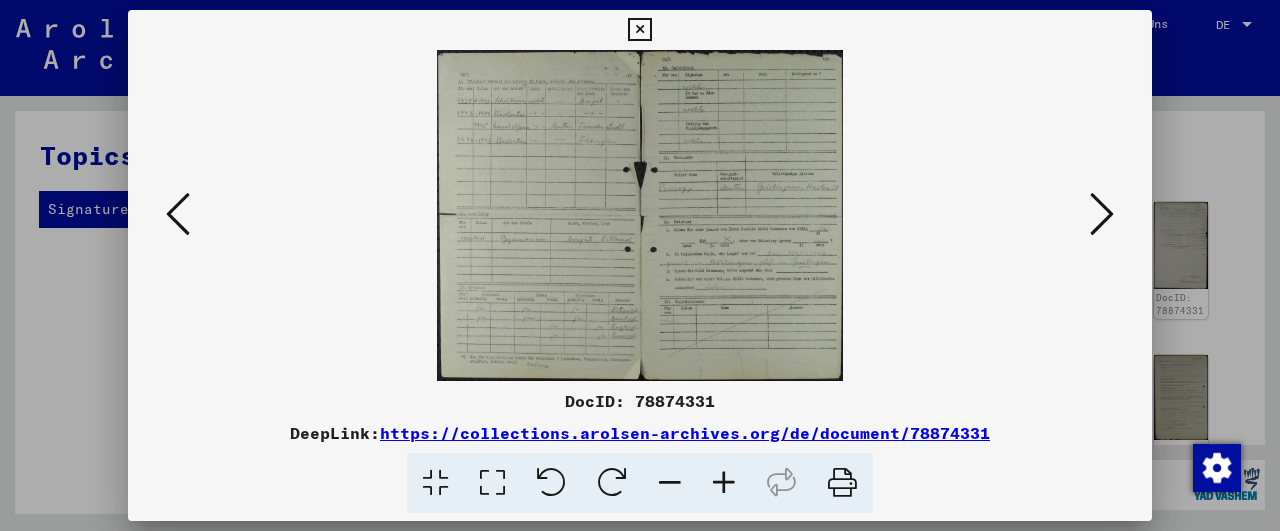 scroll, scrollTop: 0, scrollLeft: 0, axis: both 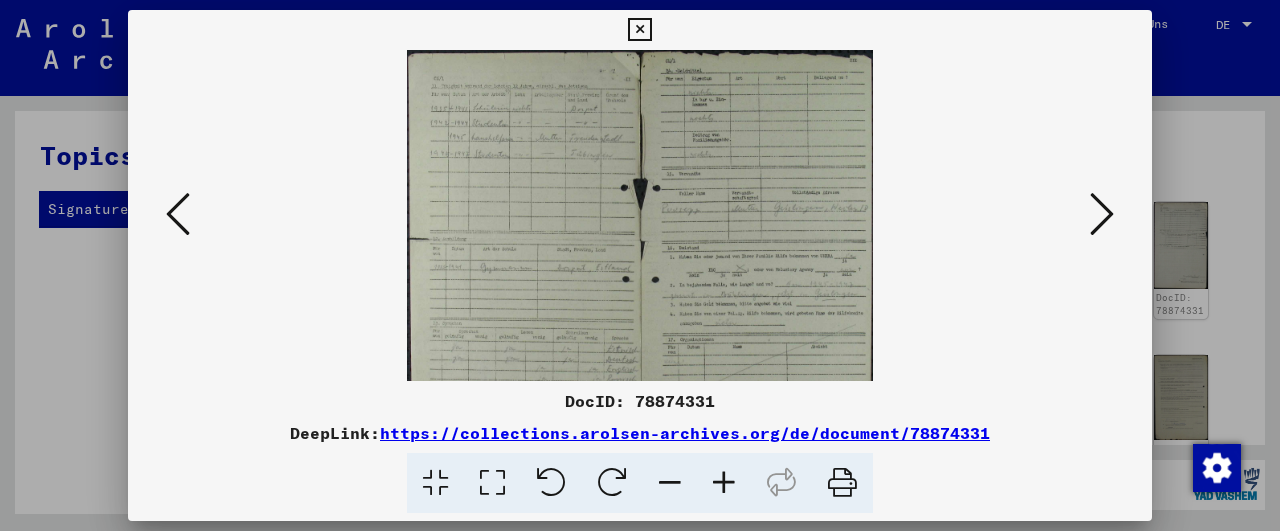 click at bounding box center [724, 483] 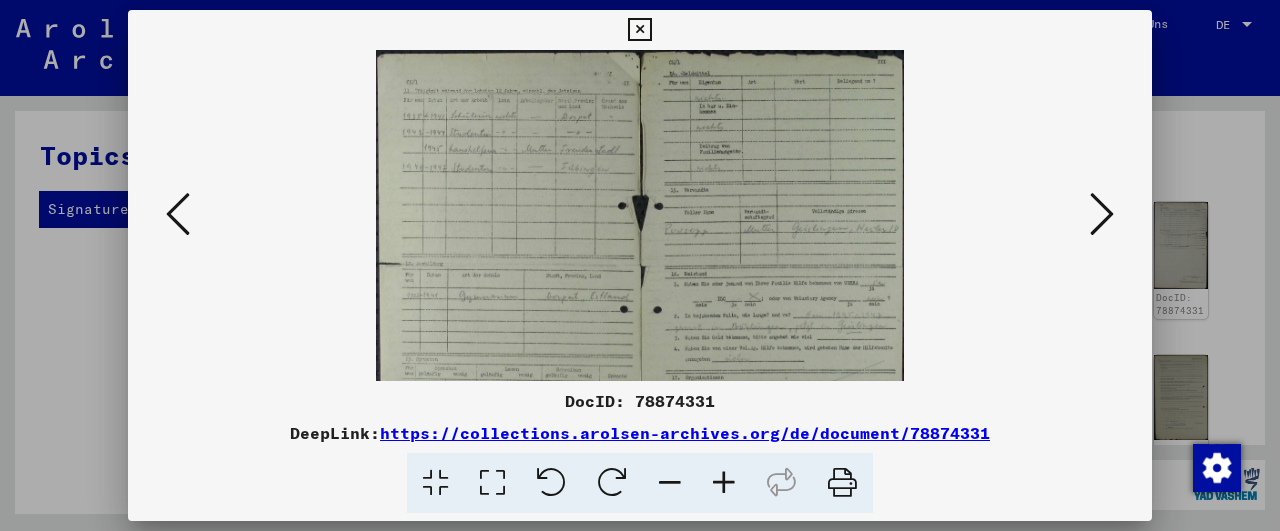 click at bounding box center [724, 483] 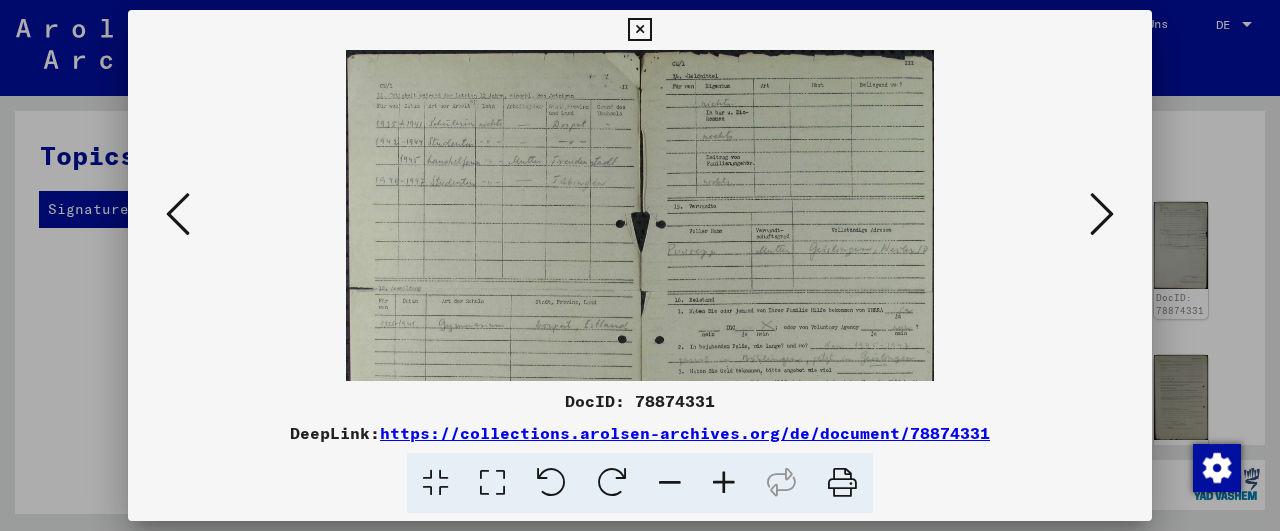 click at bounding box center [724, 483] 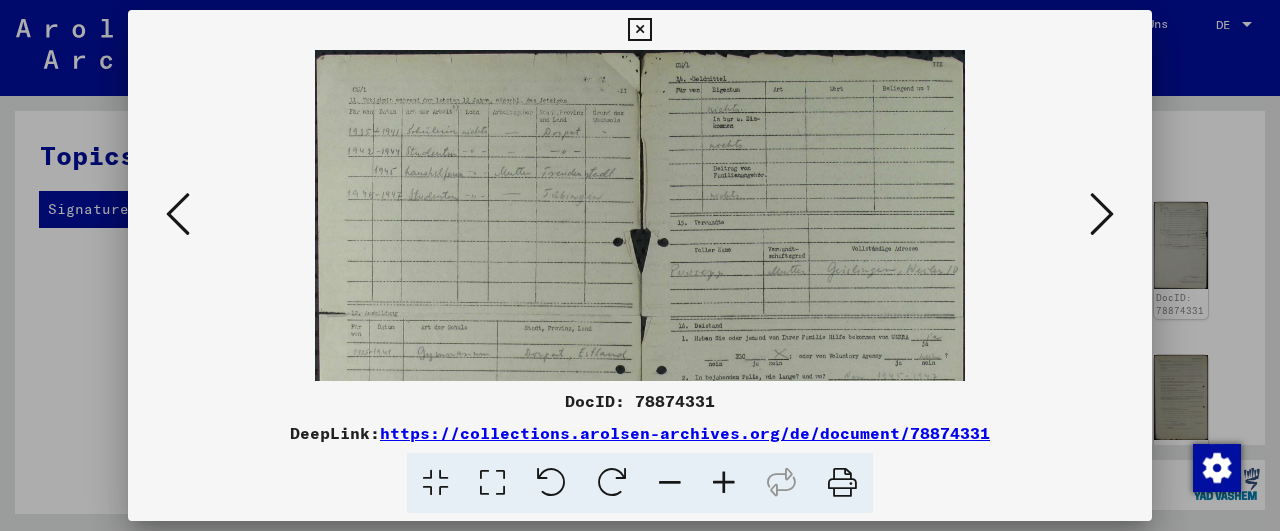 click at bounding box center (724, 483) 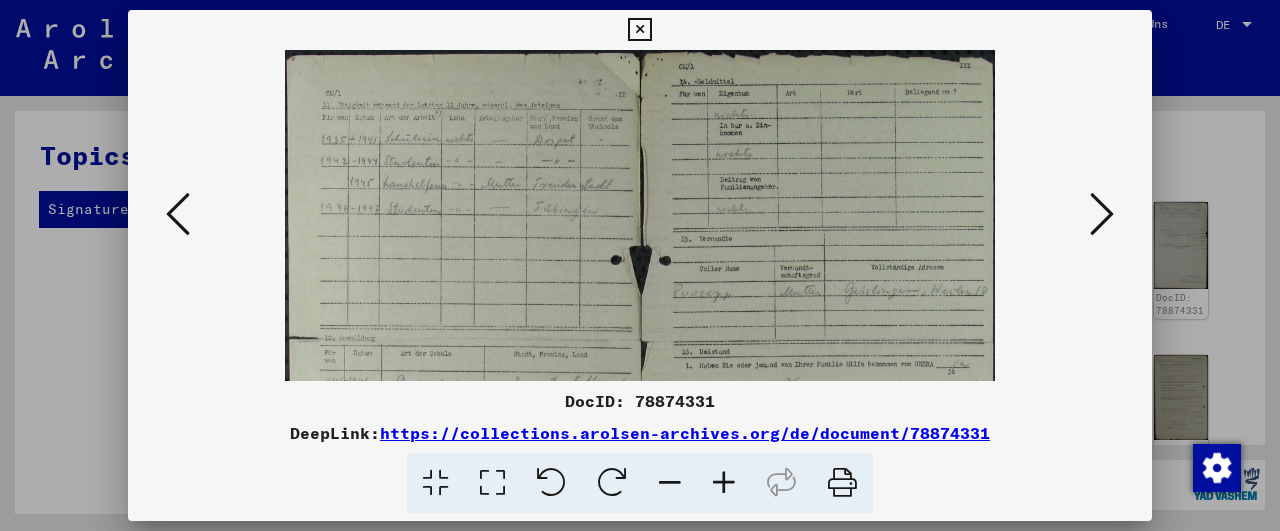 click at bounding box center [724, 483] 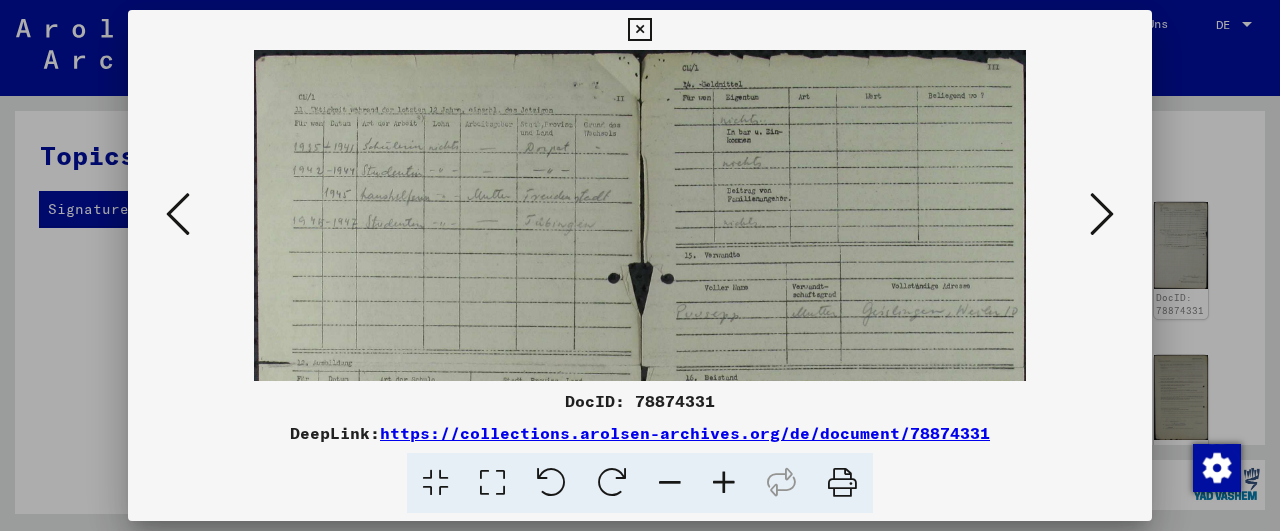 click at bounding box center [1102, 214] 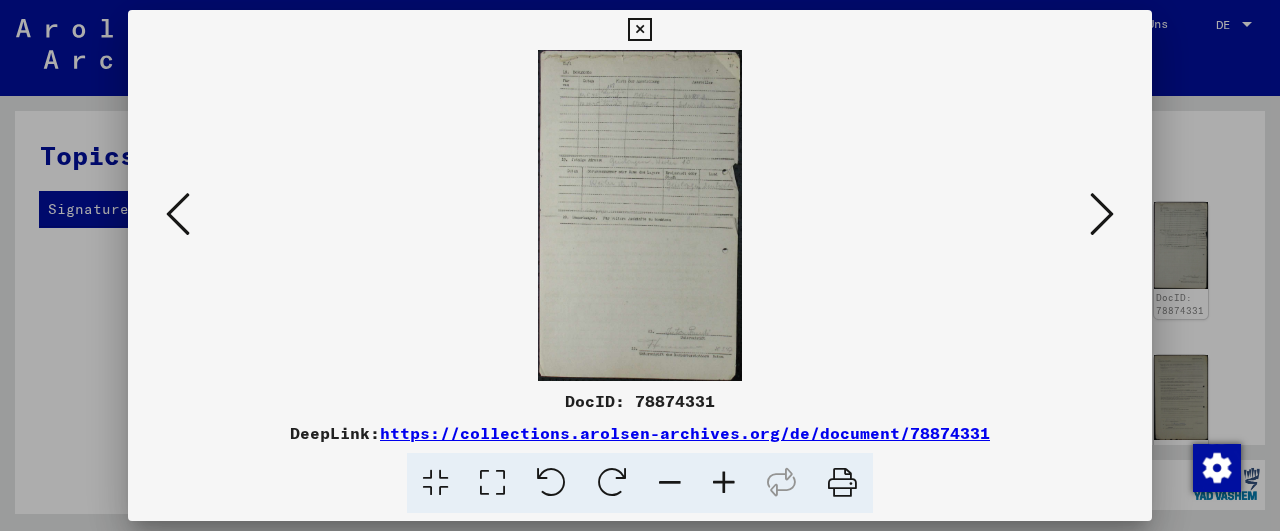click at bounding box center [724, 483] 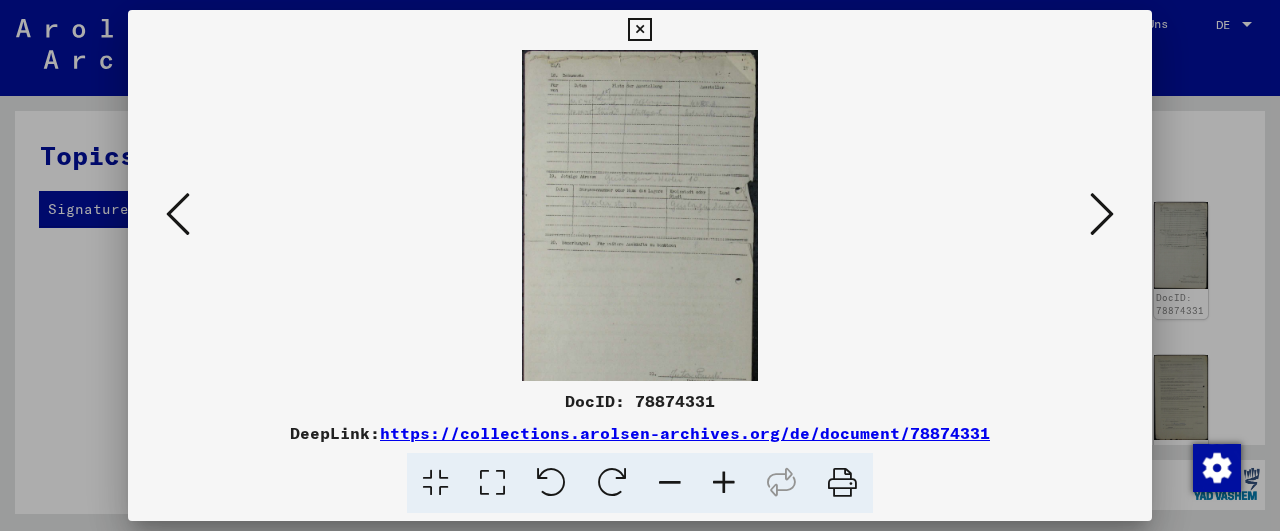 click at bounding box center (724, 483) 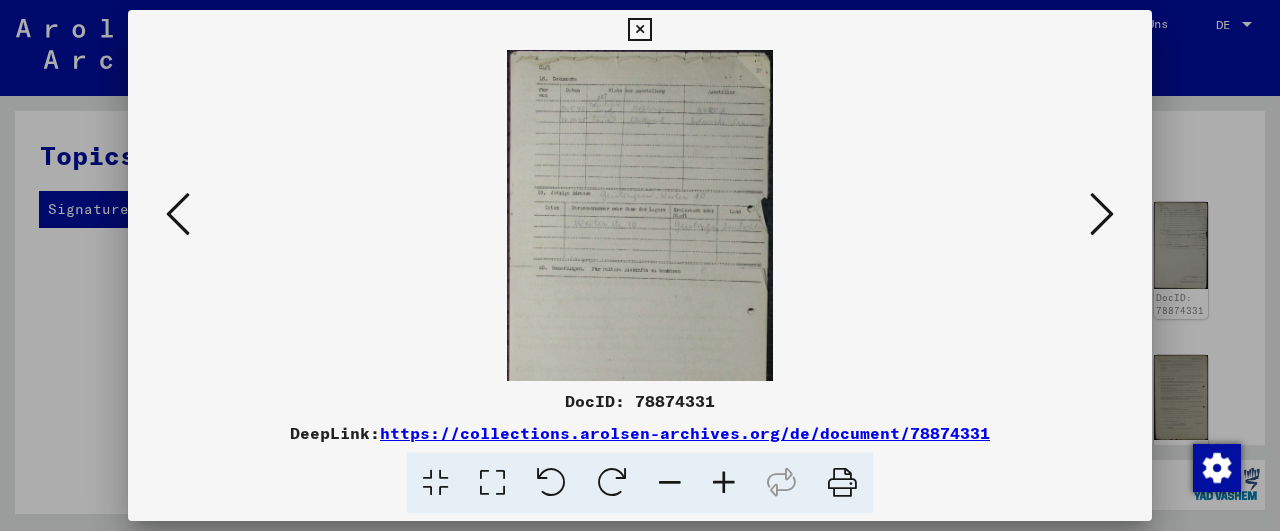 click at bounding box center [724, 483] 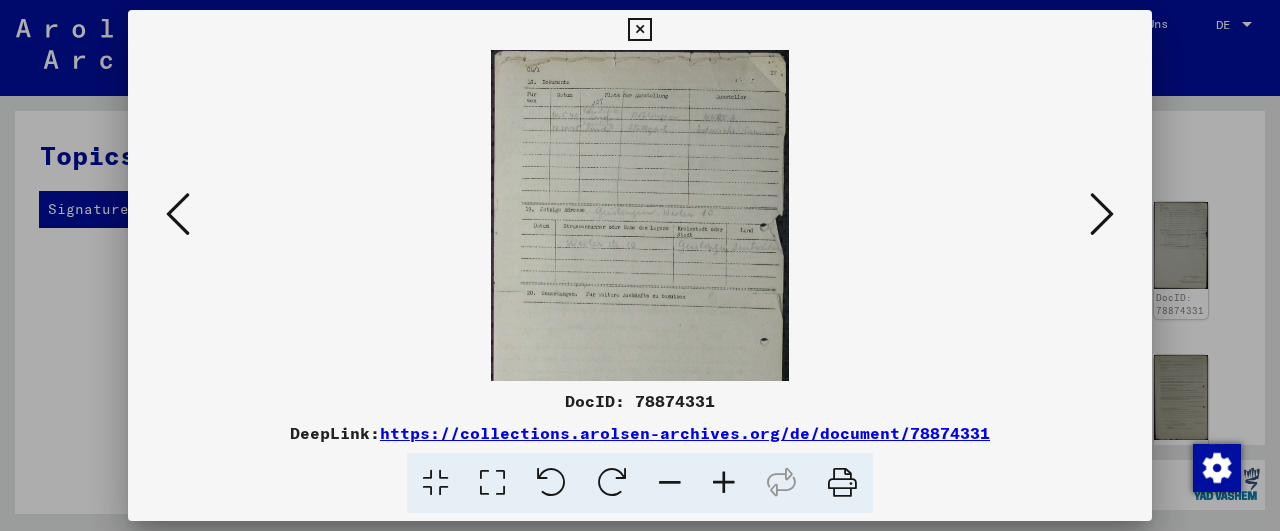 click at bounding box center [724, 483] 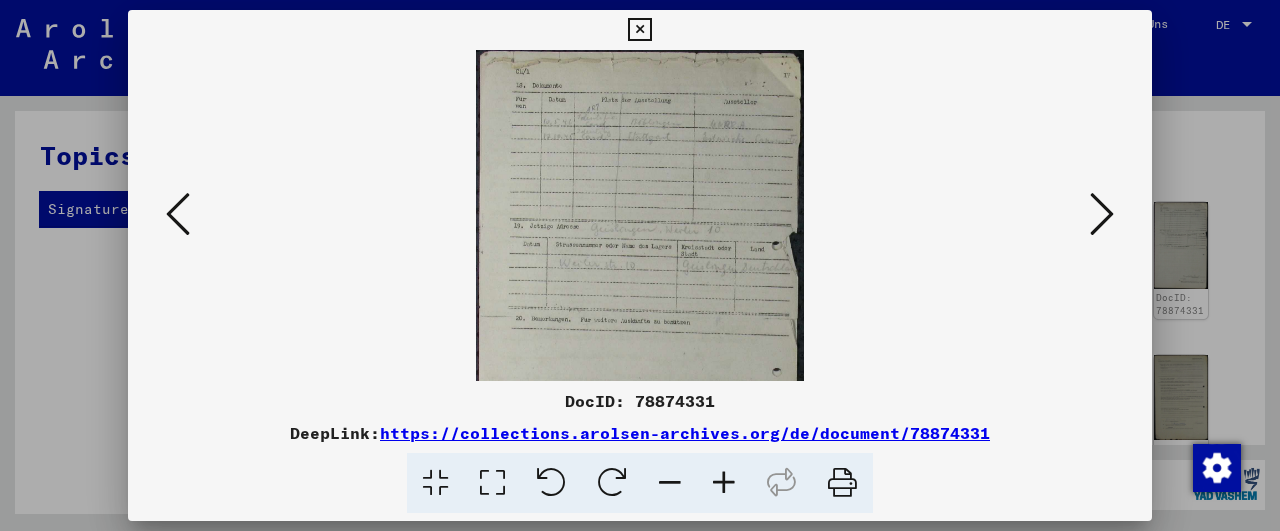click at bounding box center (724, 483) 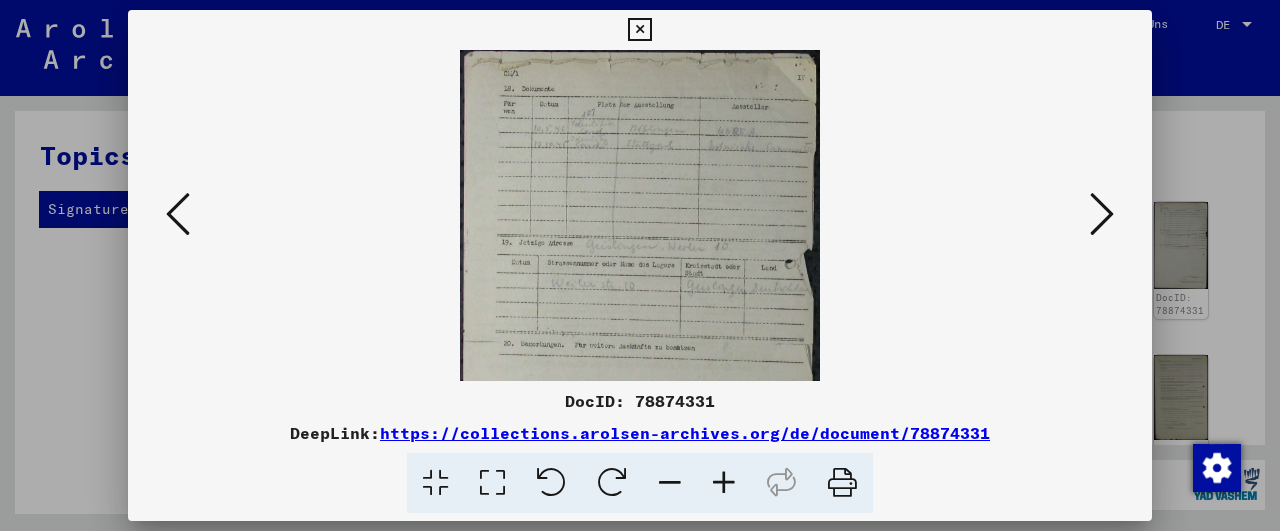 click at bounding box center (724, 483) 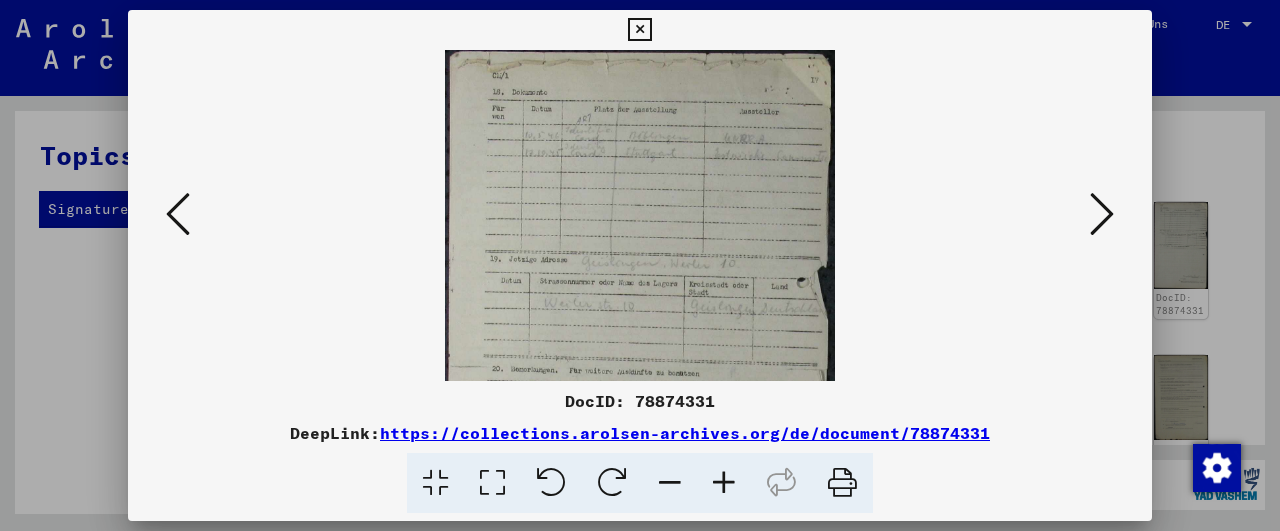 click at bounding box center (724, 483) 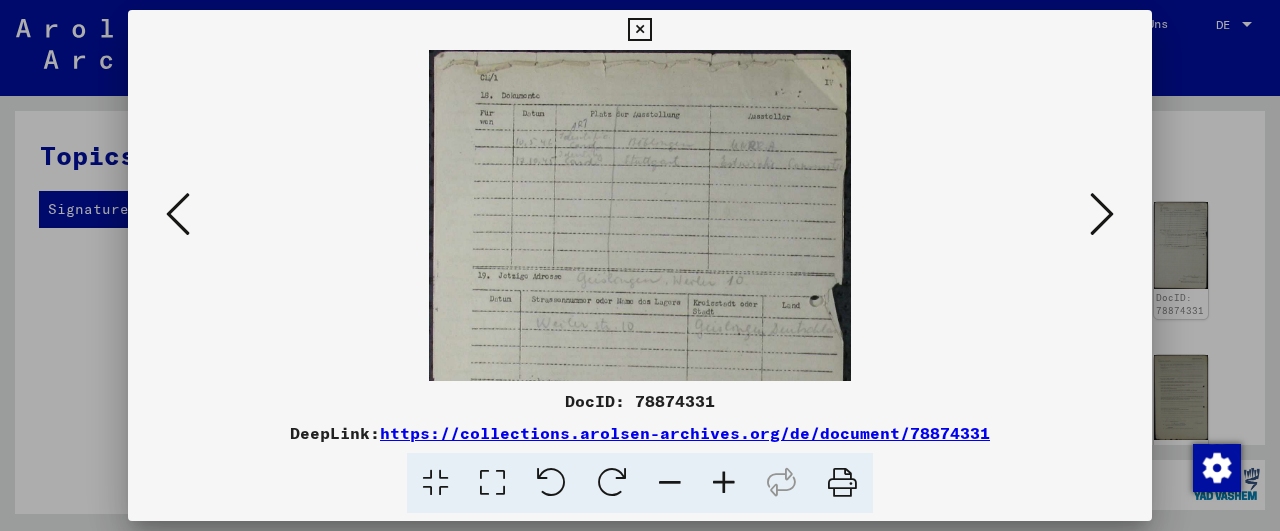 click at bounding box center (1102, 214) 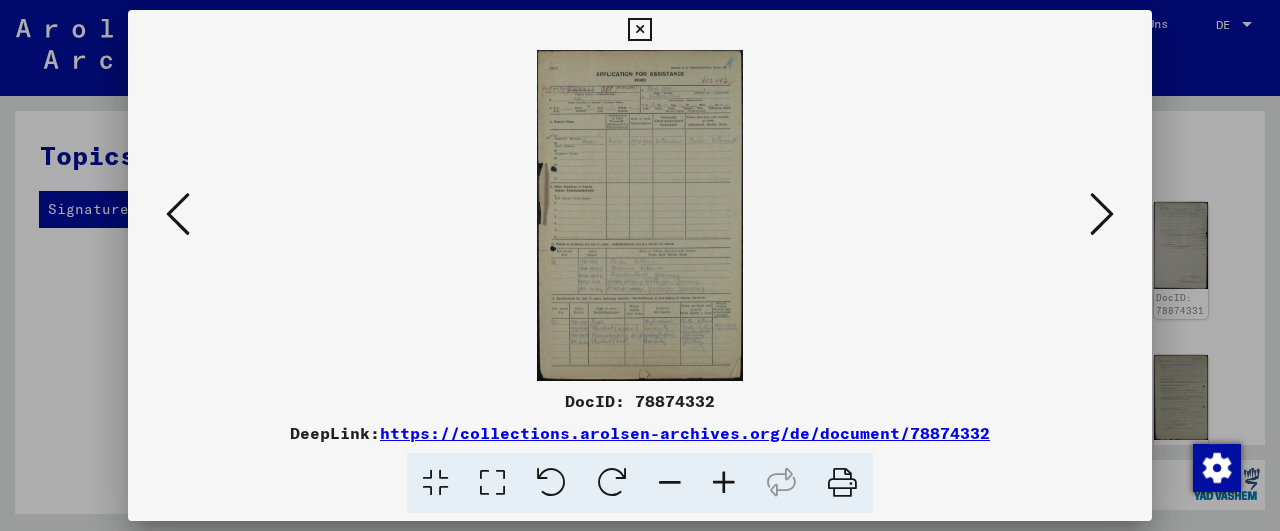click at bounding box center (724, 483) 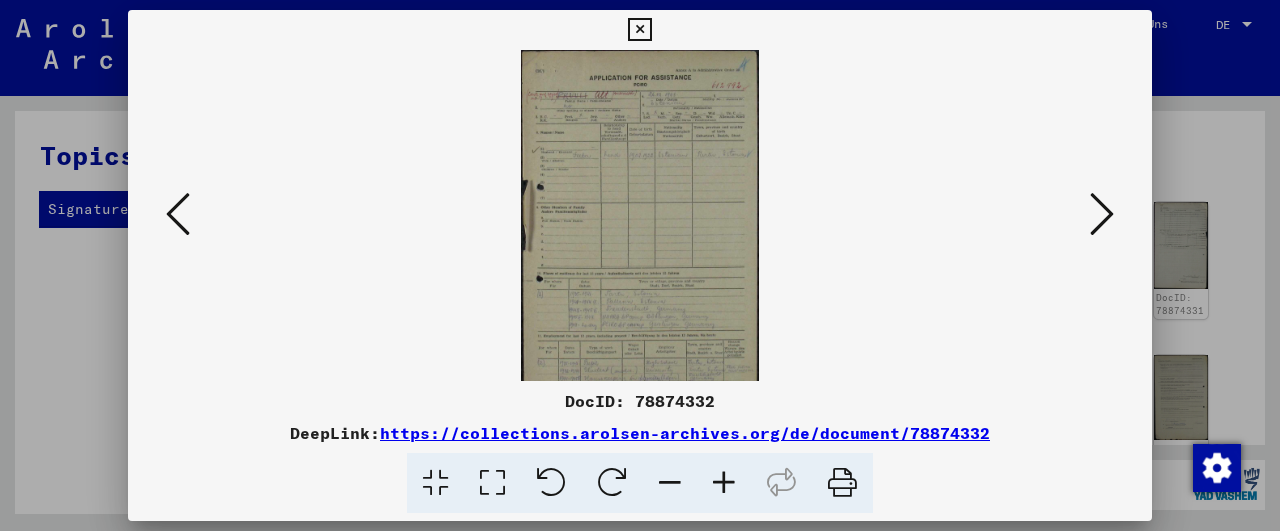 click at bounding box center [724, 483] 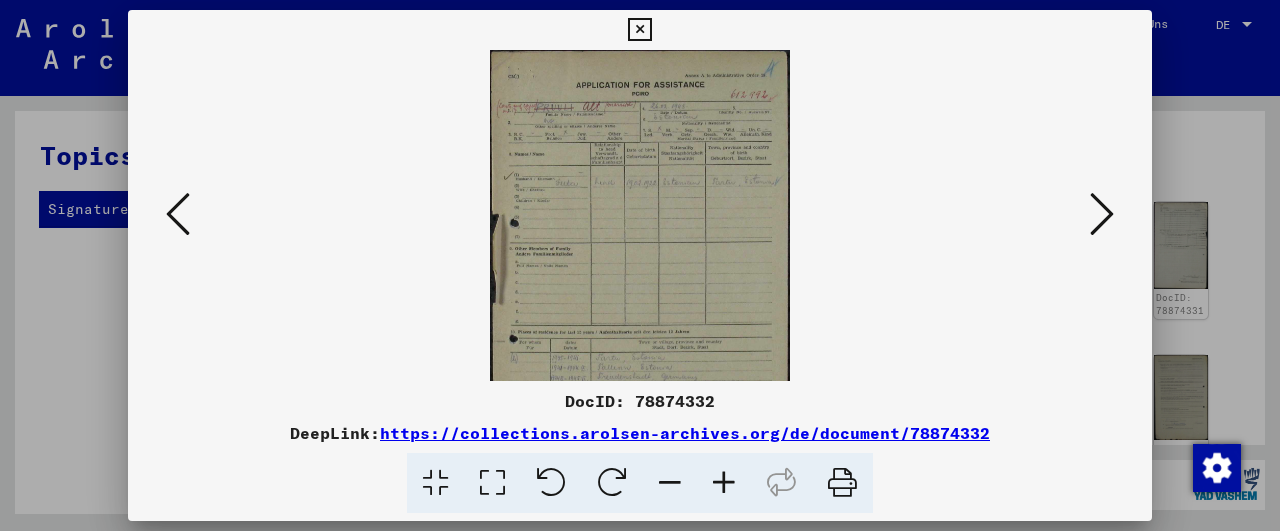click at bounding box center (724, 483) 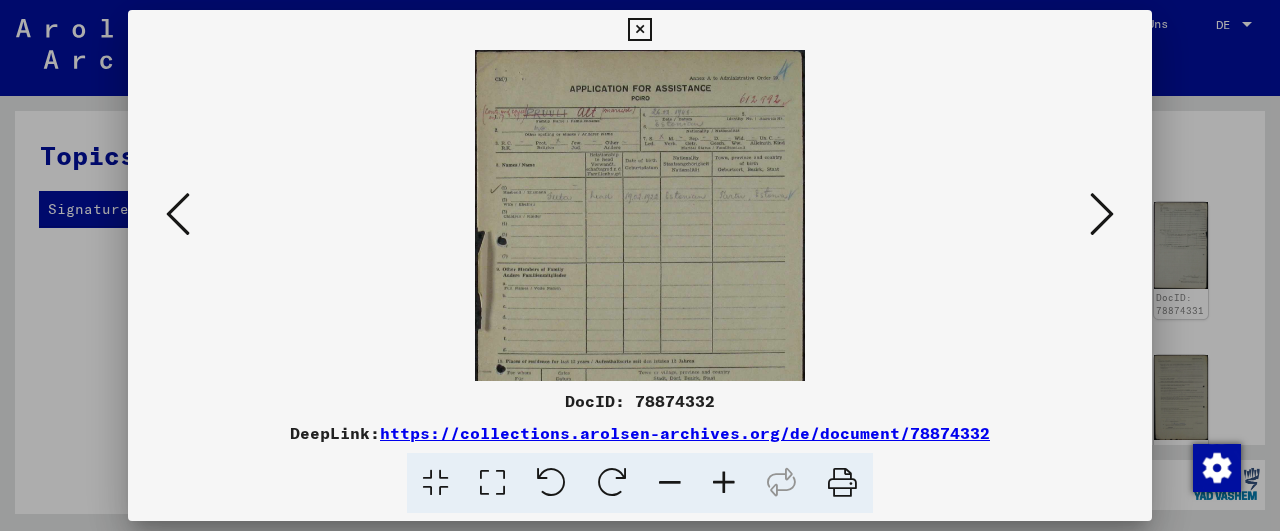 click at bounding box center [724, 483] 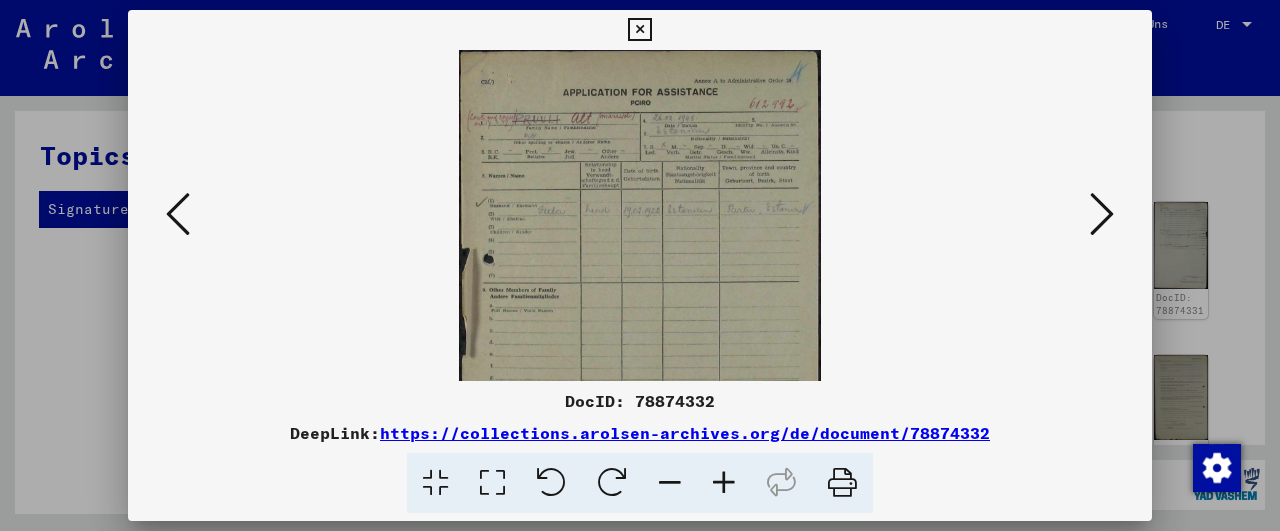 click at bounding box center [724, 483] 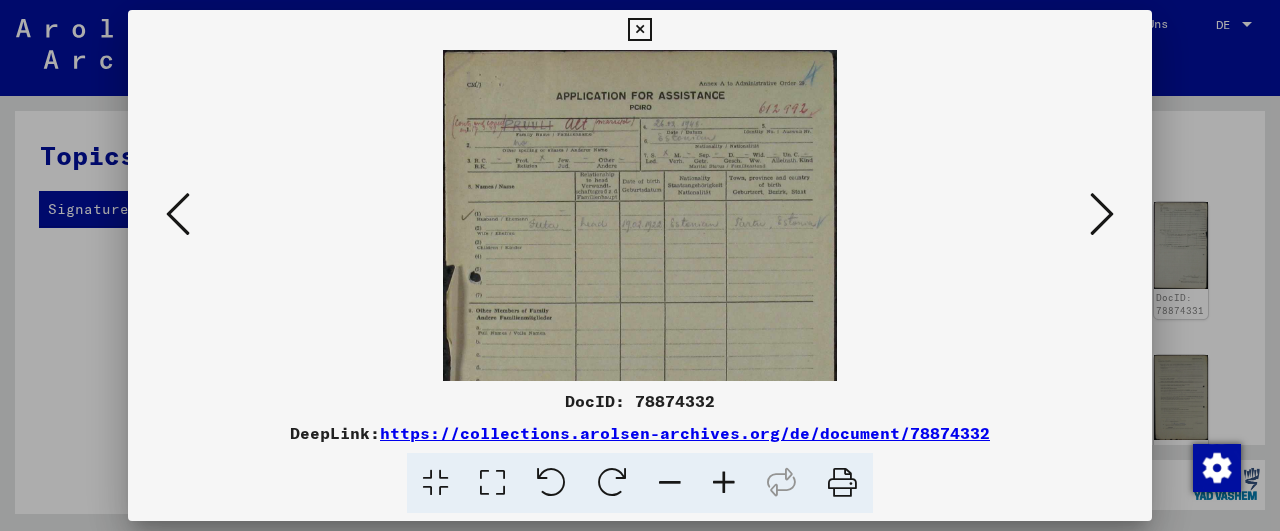 click at bounding box center (724, 483) 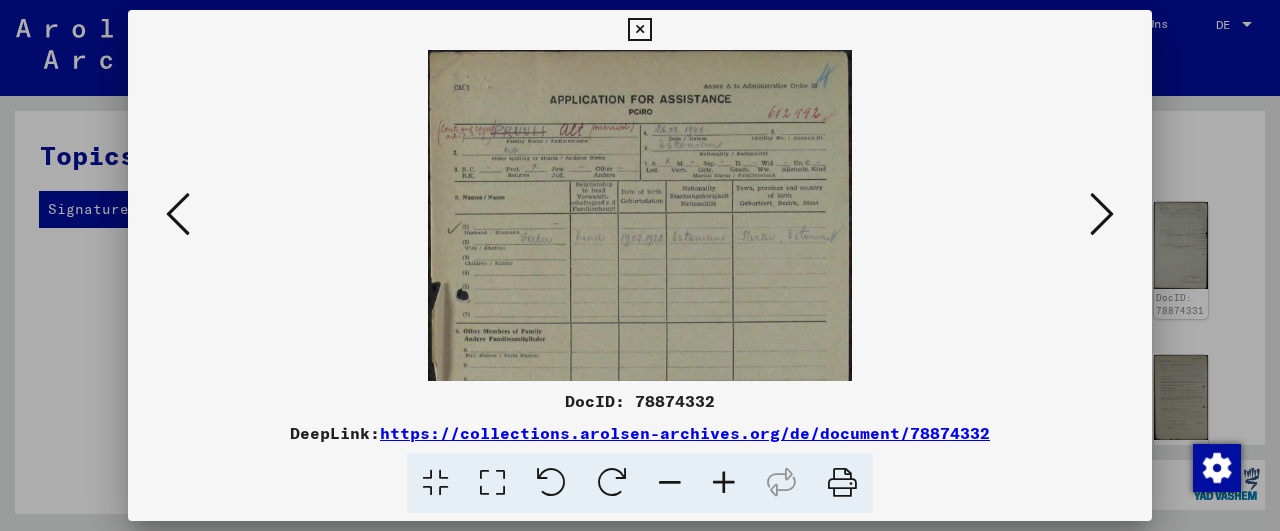 click at bounding box center [724, 483] 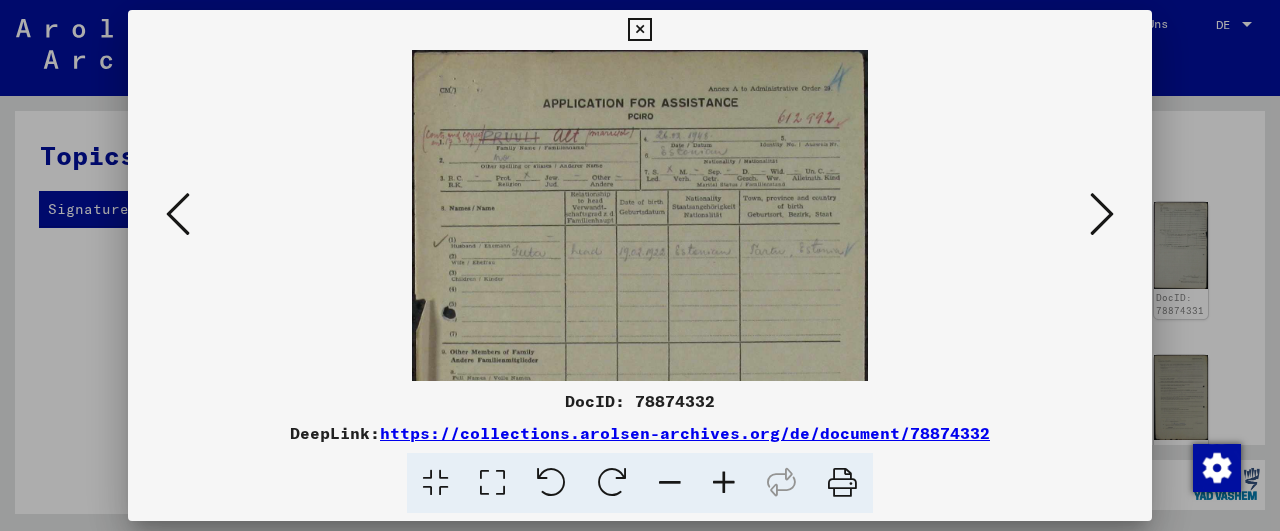 click at bounding box center [724, 483] 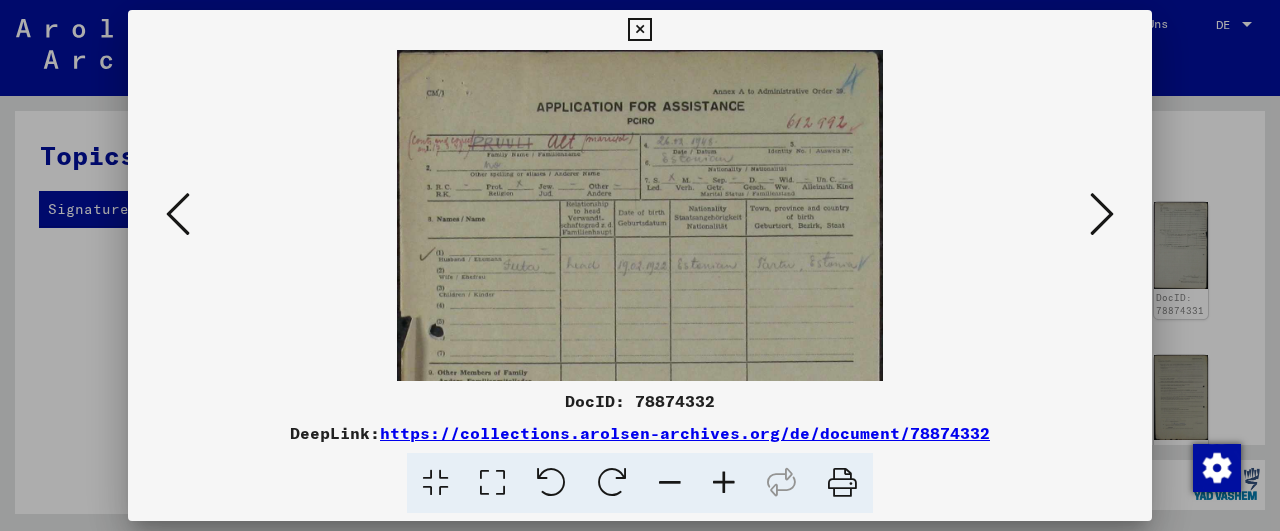 click at bounding box center (1102, 214) 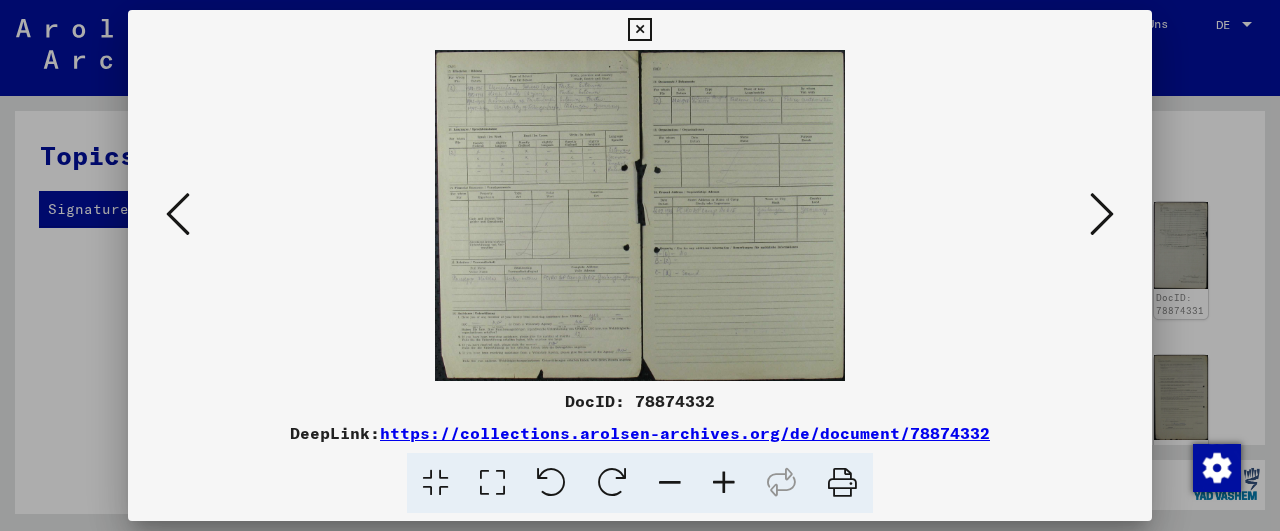 click at bounding box center [1102, 214] 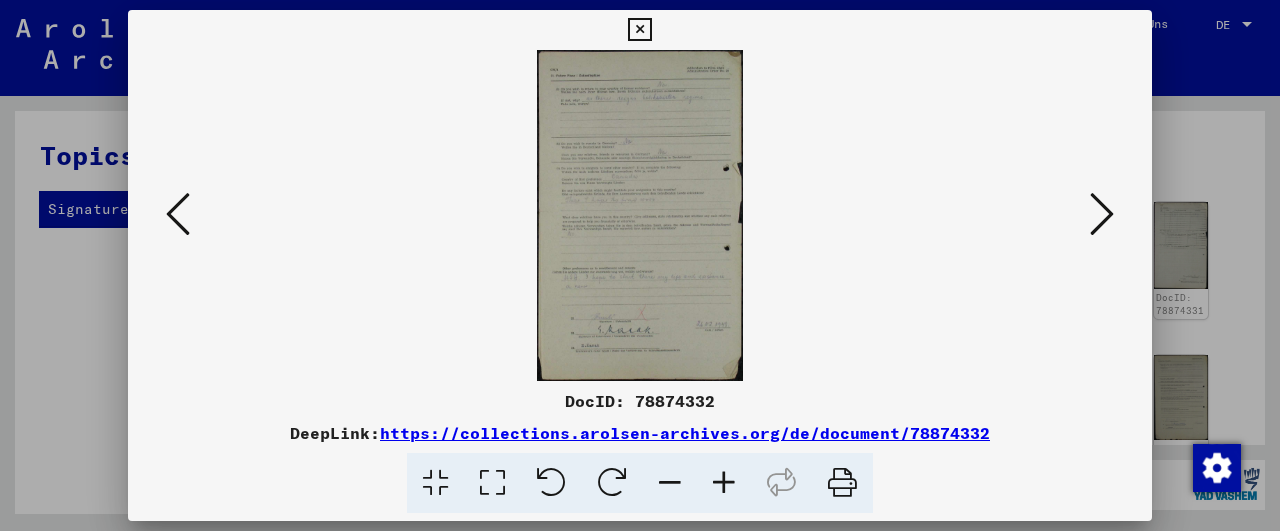 click at bounding box center [1102, 214] 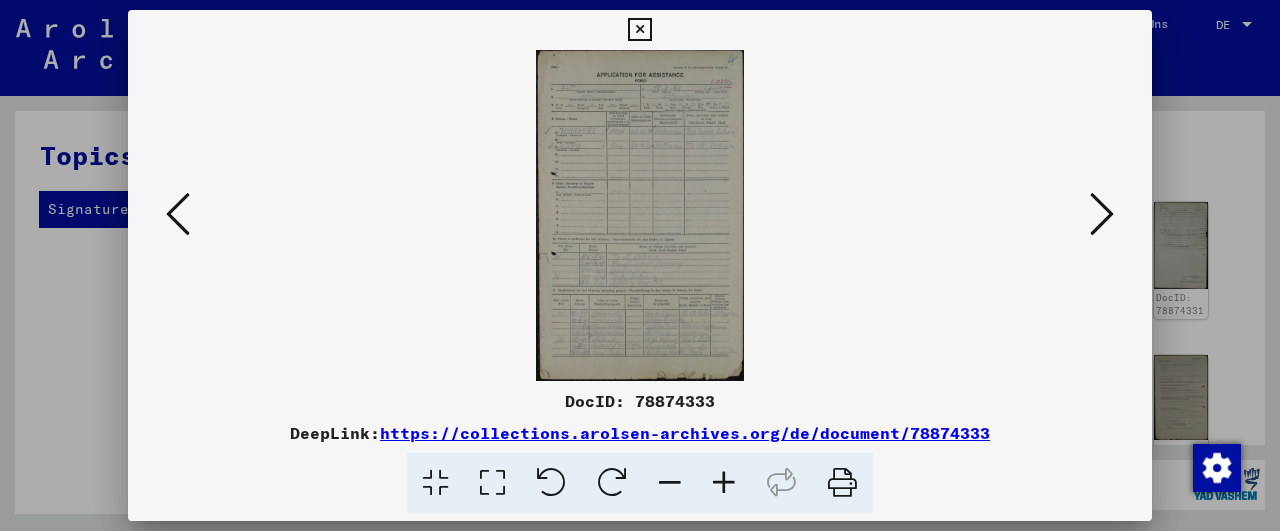 click at bounding box center [724, 483] 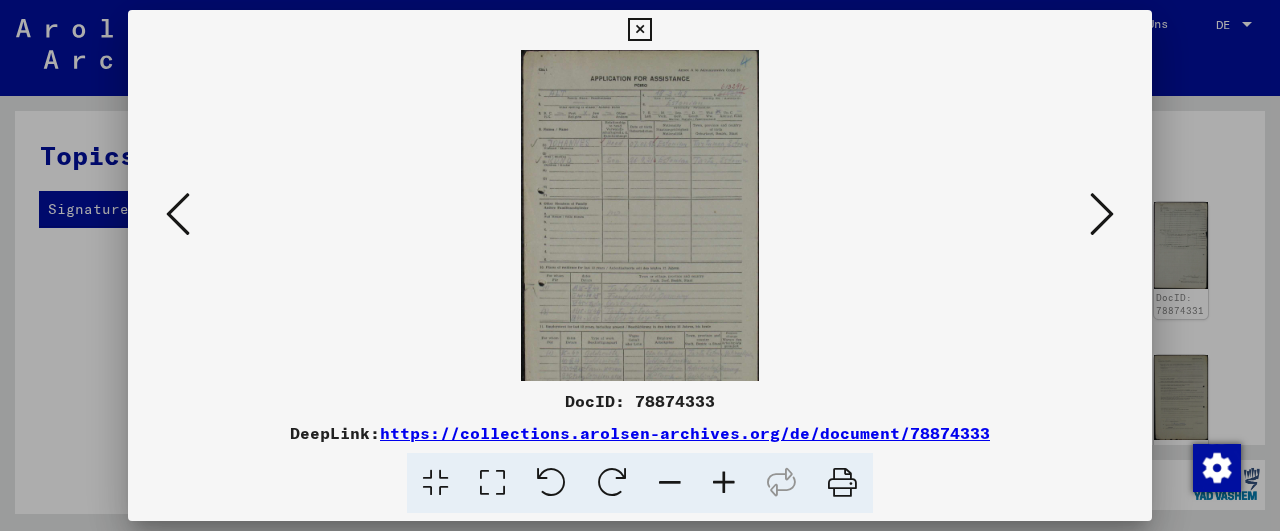 click at bounding box center [724, 483] 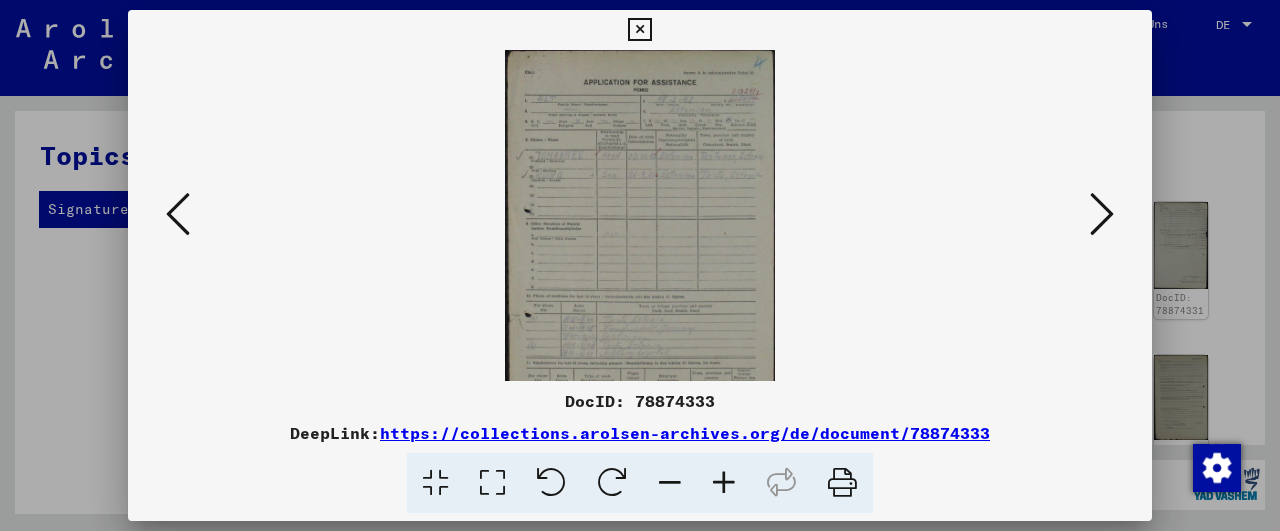 click at bounding box center [724, 483] 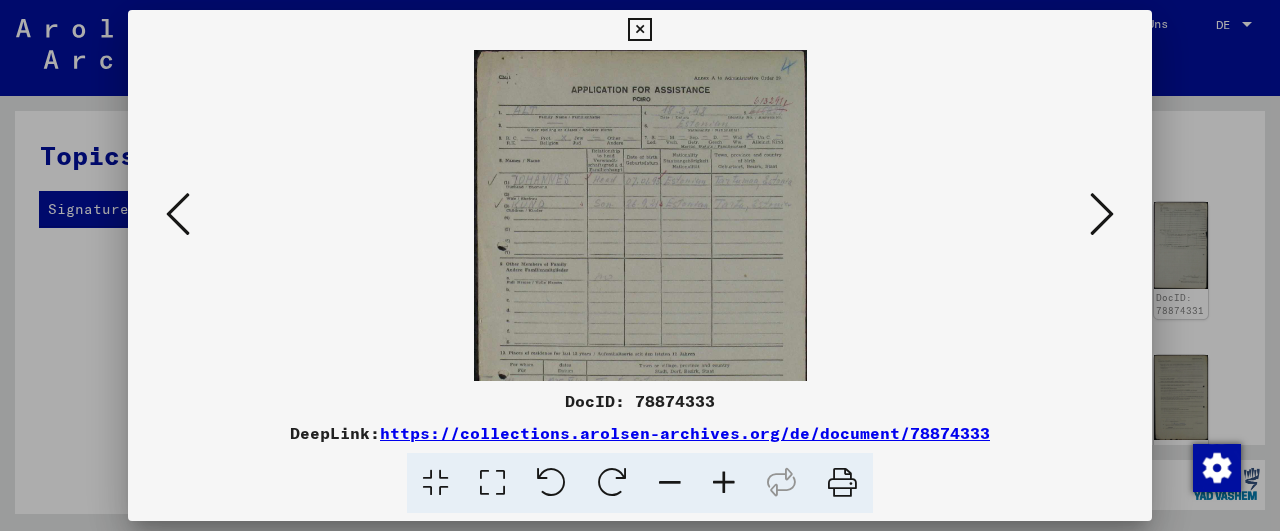 click at bounding box center [724, 483] 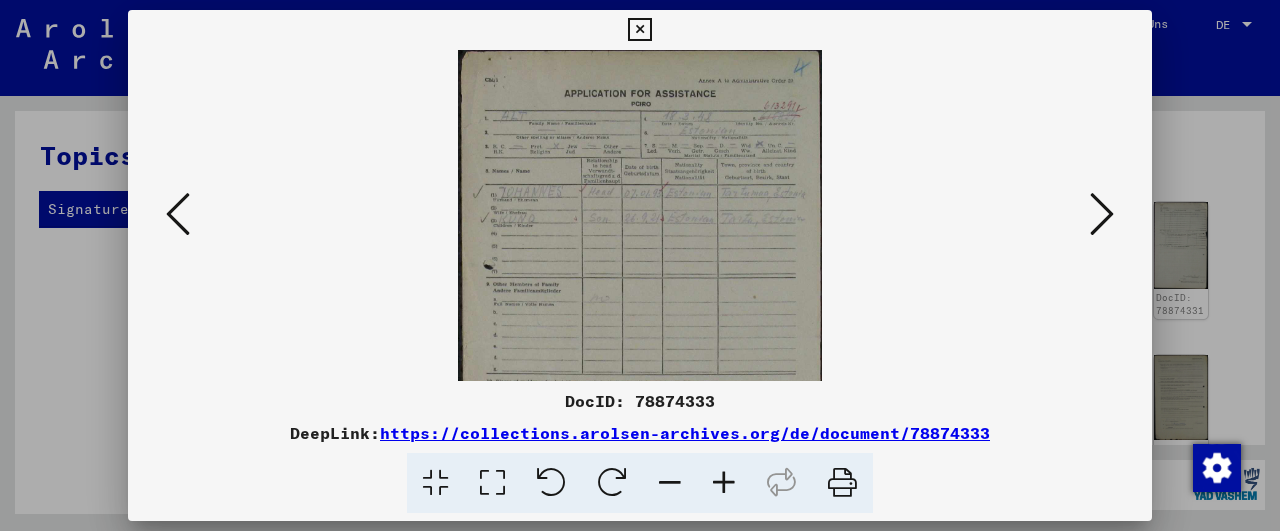click at bounding box center [724, 483] 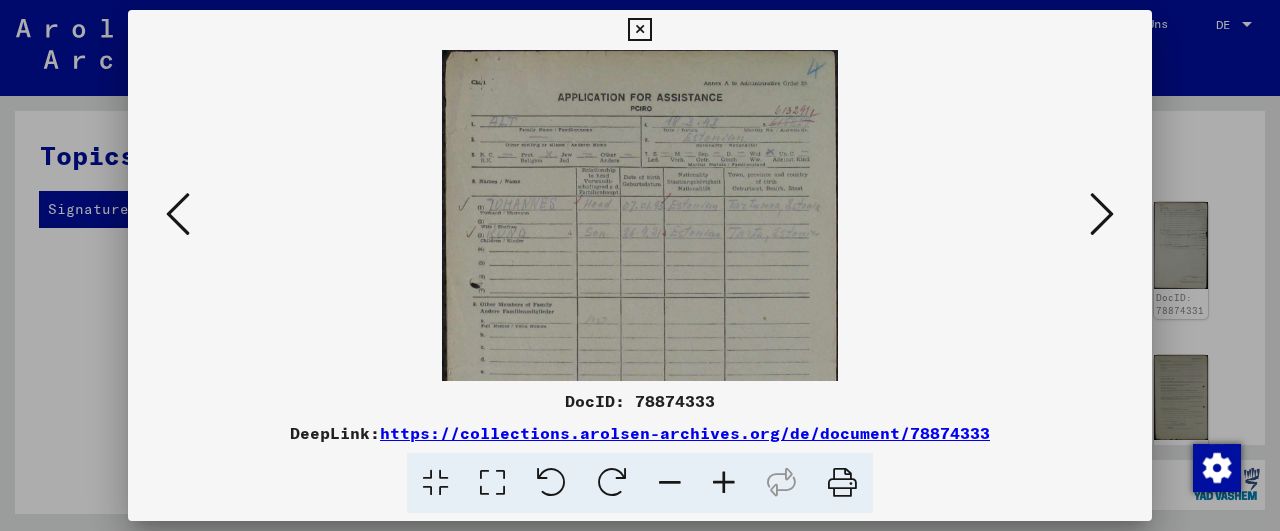 click at bounding box center [724, 483] 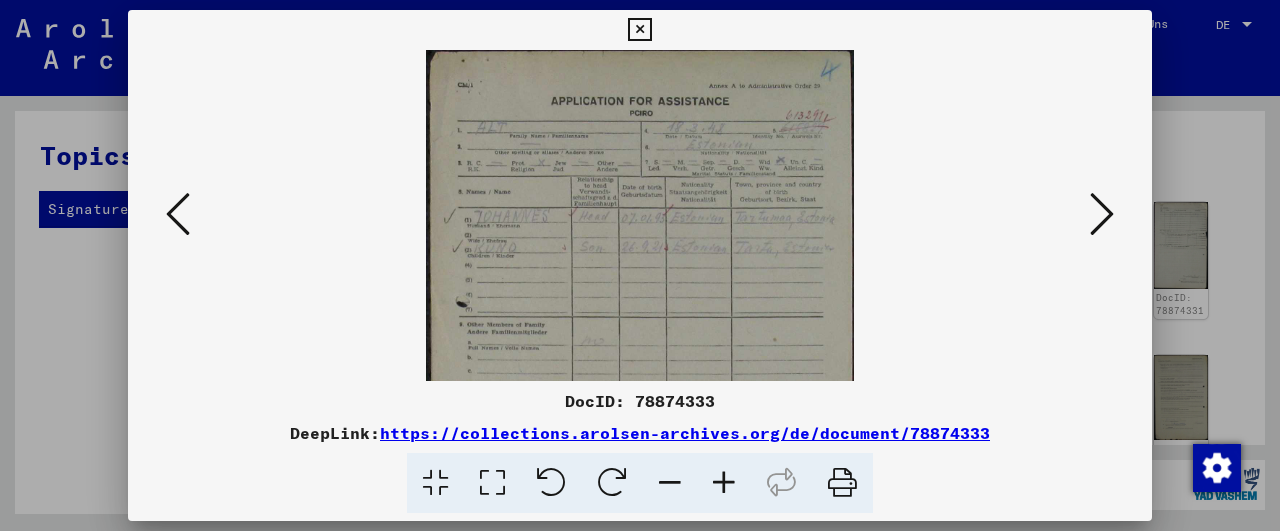 click at bounding box center [724, 483] 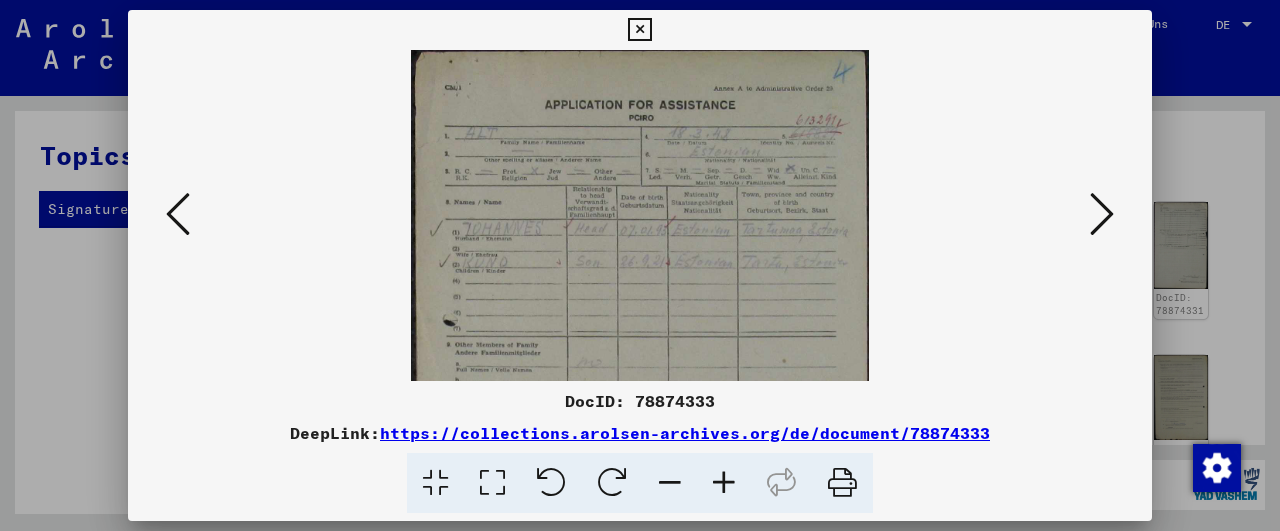 click at bounding box center (724, 483) 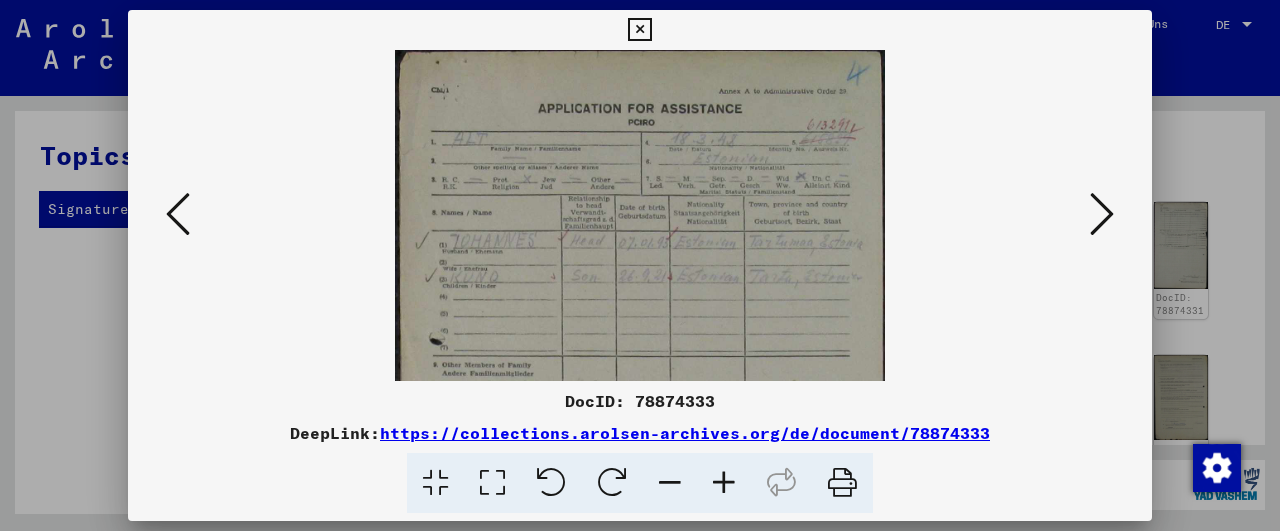 click at bounding box center (724, 483) 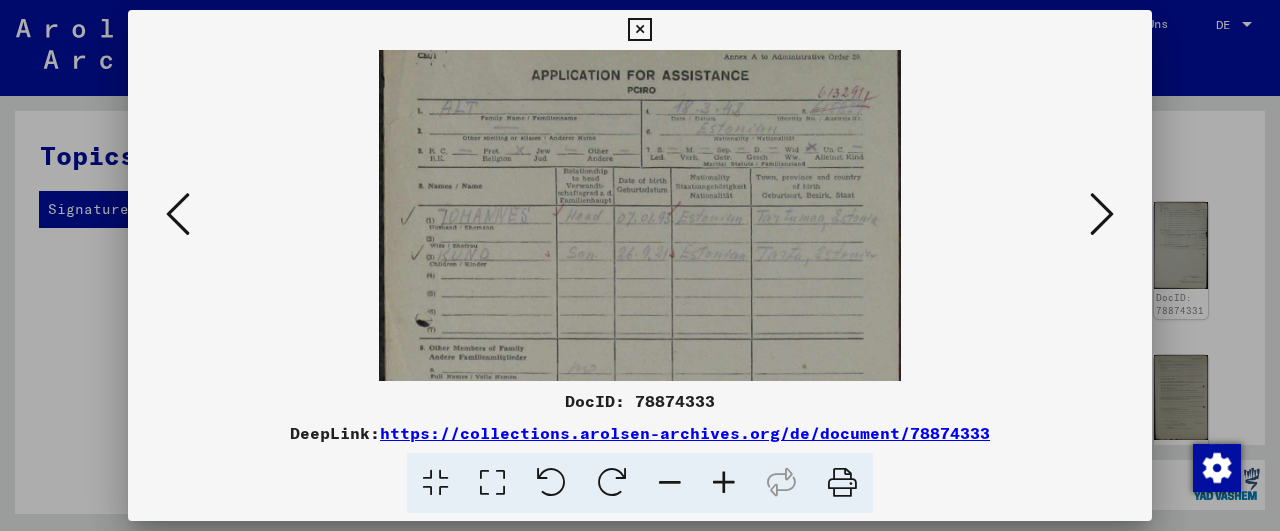 scroll, scrollTop: 38, scrollLeft: 0, axis: vertical 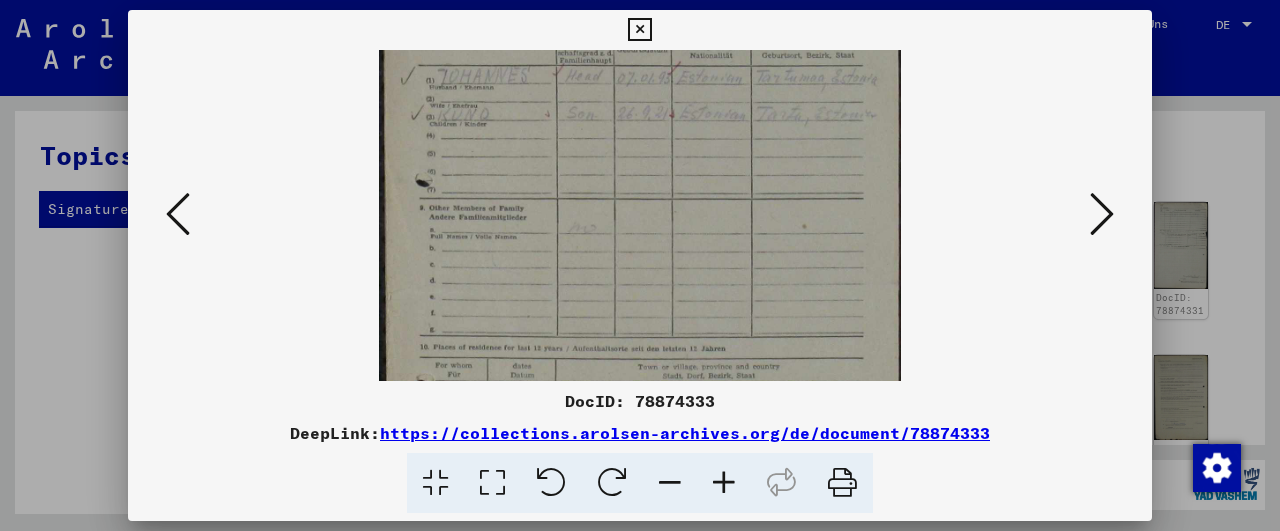 drag, startPoint x: 716, startPoint y: 310, endPoint x: 725, endPoint y: 133, distance: 177.22867 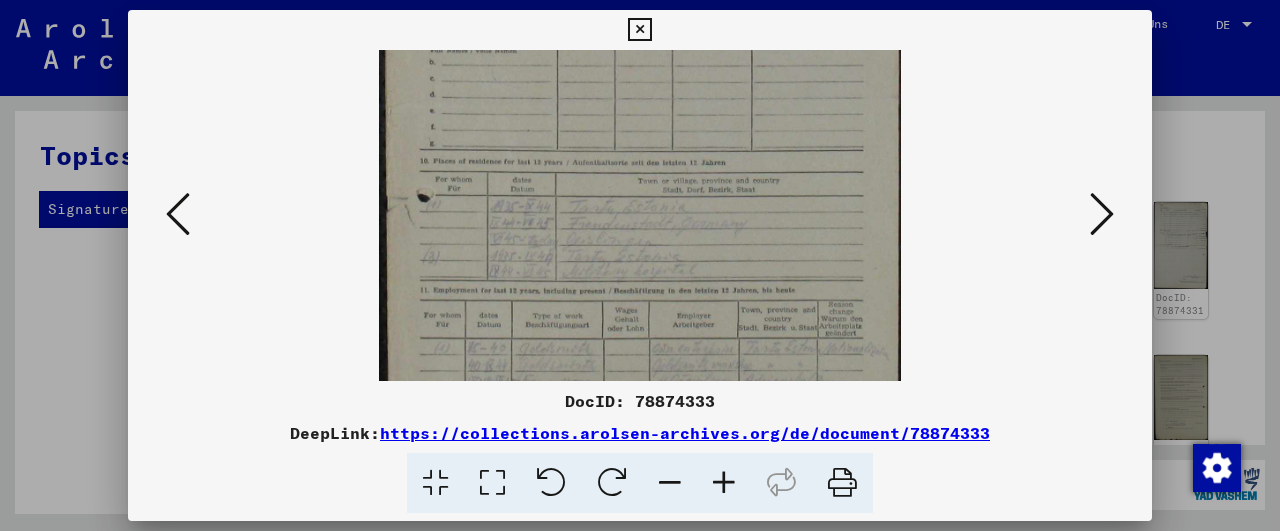 scroll, scrollTop: 367, scrollLeft: 0, axis: vertical 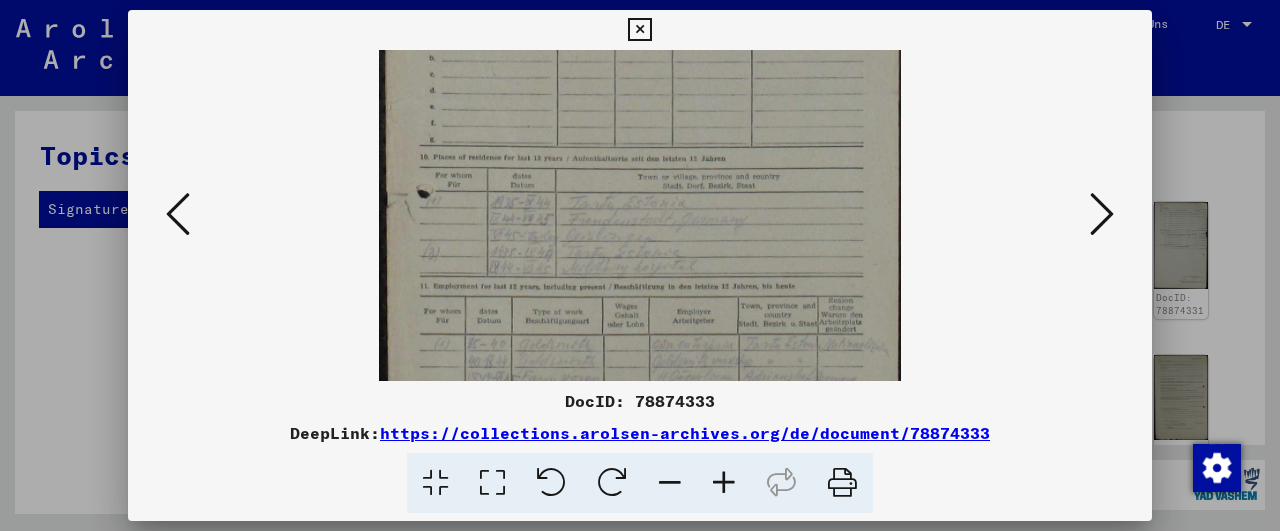 drag, startPoint x: 724, startPoint y: 269, endPoint x: 736, endPoint y: 79, distance: 190.37857 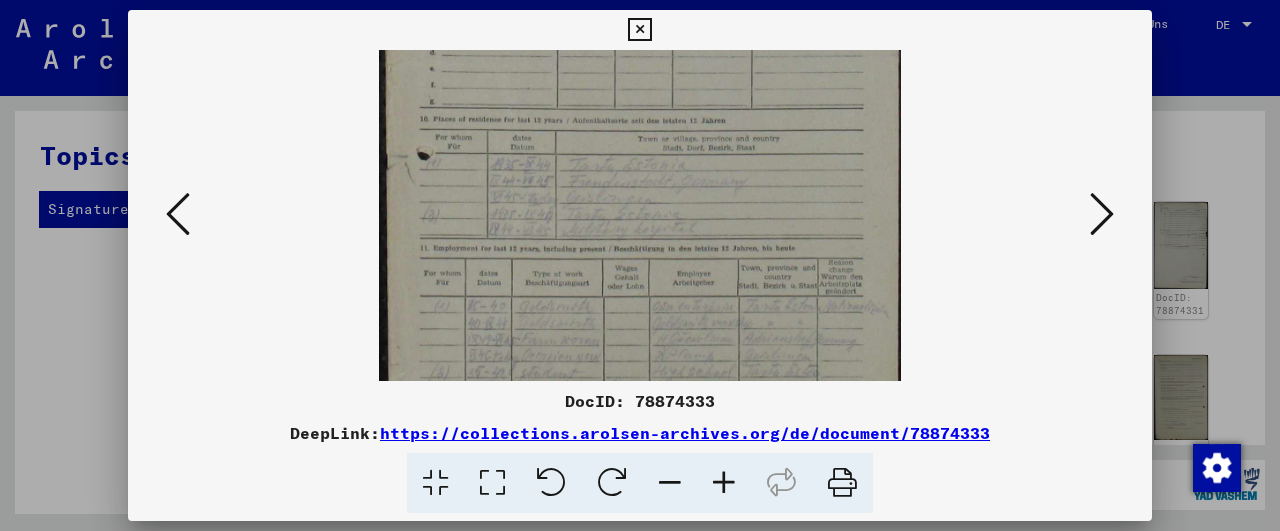 scroll, scrollTop: 408, scrollLeft: 0, axis: vertical 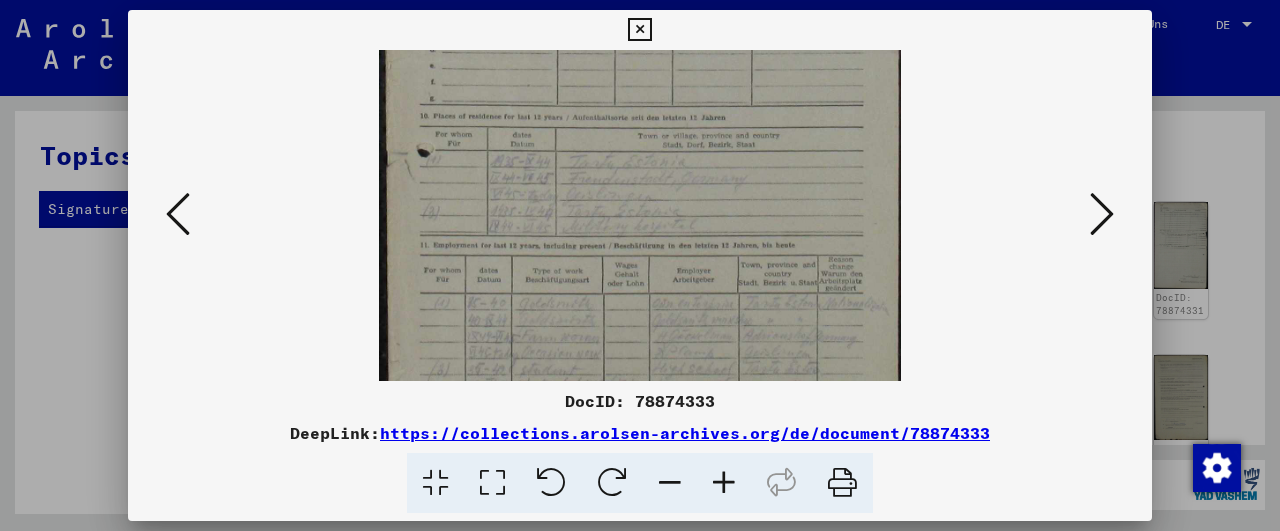 drag, startPoint x: 769, startPoint y: 286, endPoint x: 769, endPoint y: 245, distance: 41 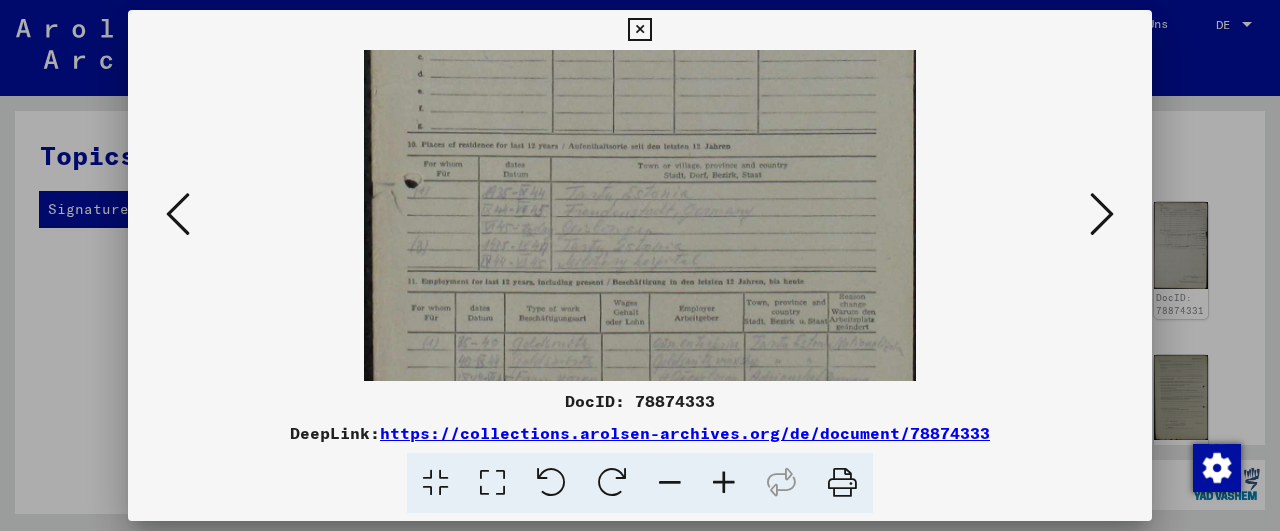 click at bounding box center [724, 483] 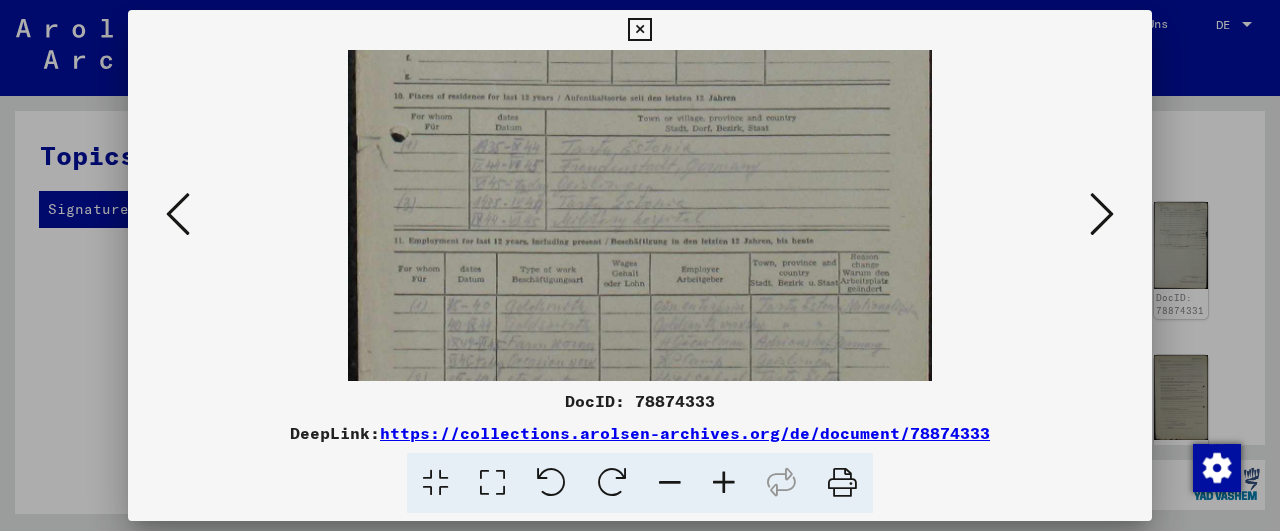 scroll, scrollTop: 487, scrollLeft: 0, axis: vertical 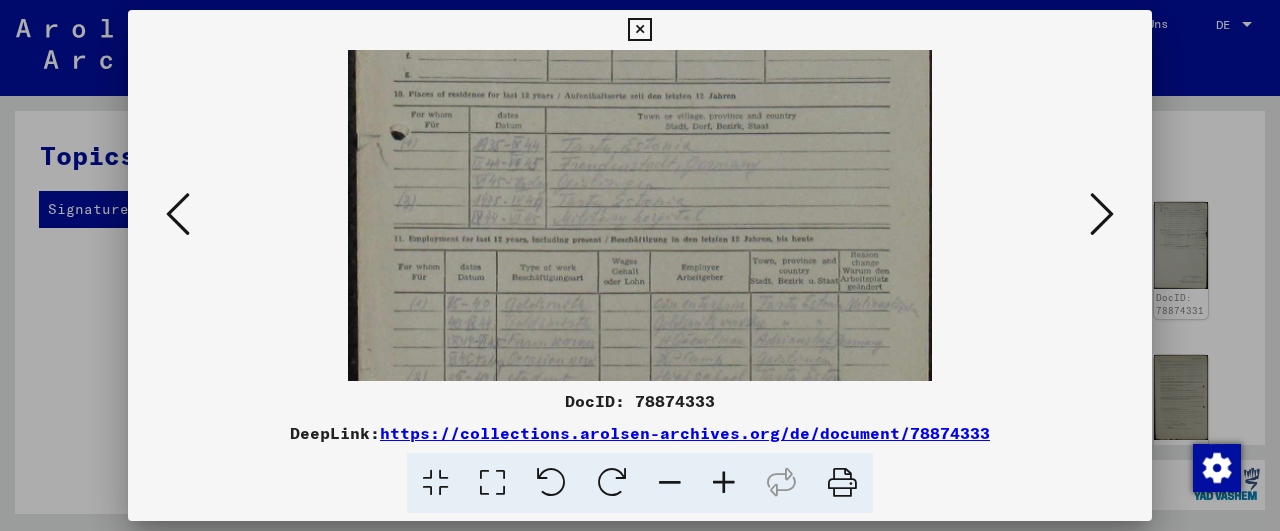 drag, startPoint x: 705, startPoint y: 317, endPoint x: 711, endPoint y: 238, distance: 79.22752 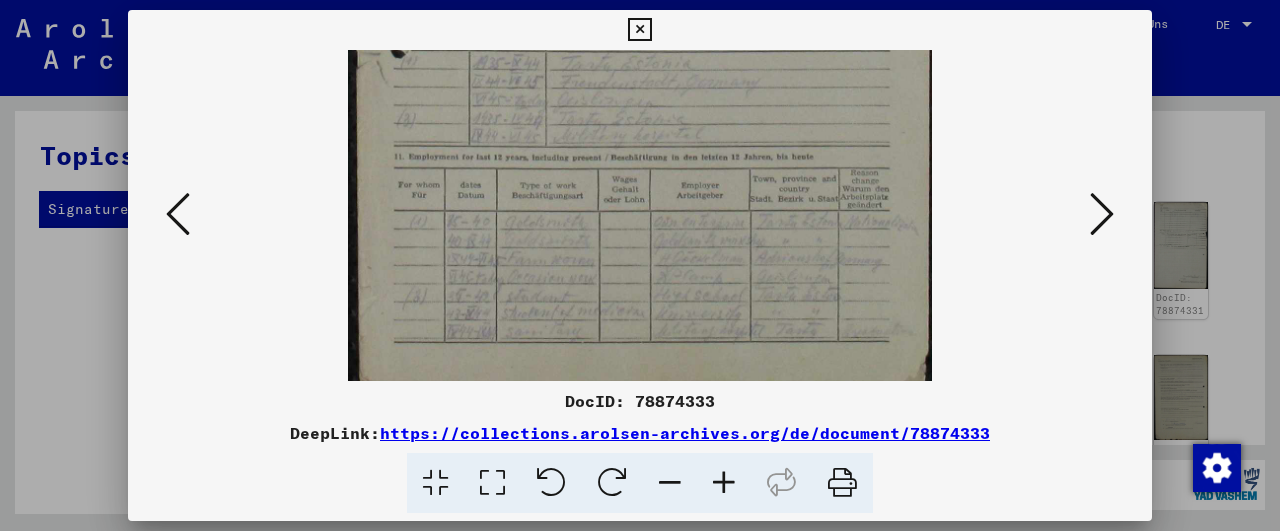 scroll, scrollTop: 573, scrollLeft: 0, axis: vertical 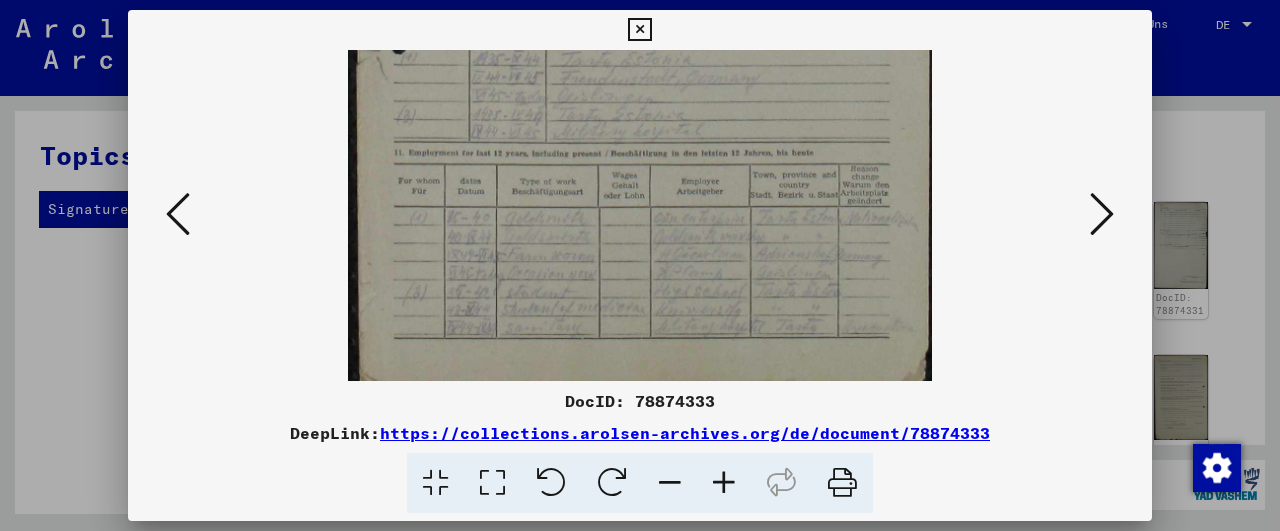 drag, startPoint x: 762, startPoint y: 203, endPoint x: 769, endPoint y: 117, distance: 86.28442 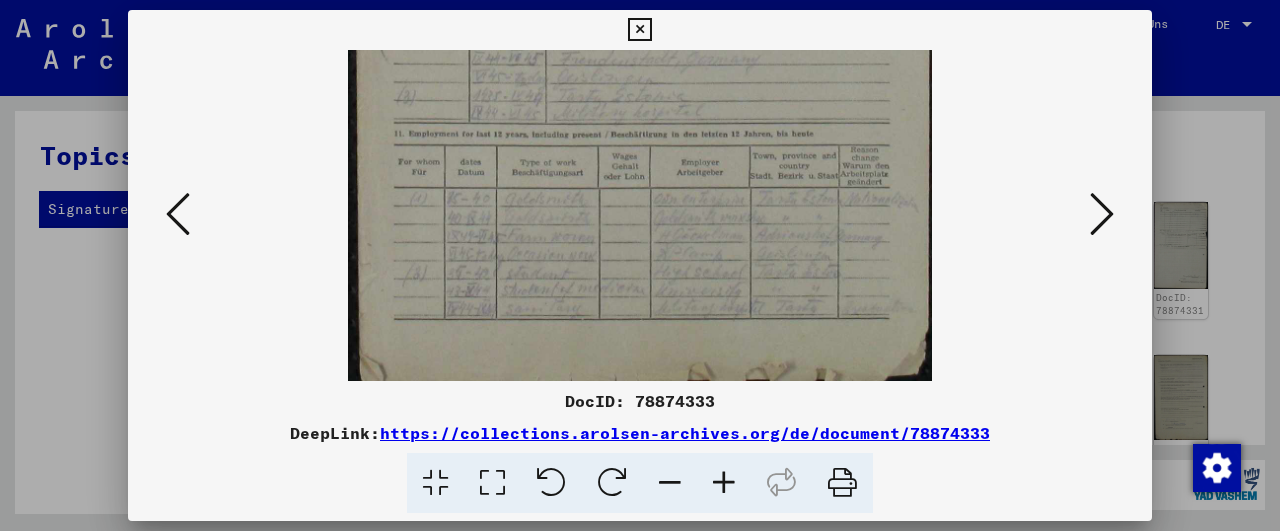 scroll, scrollTop: 600, scrollLeft: 0, axis: vertical 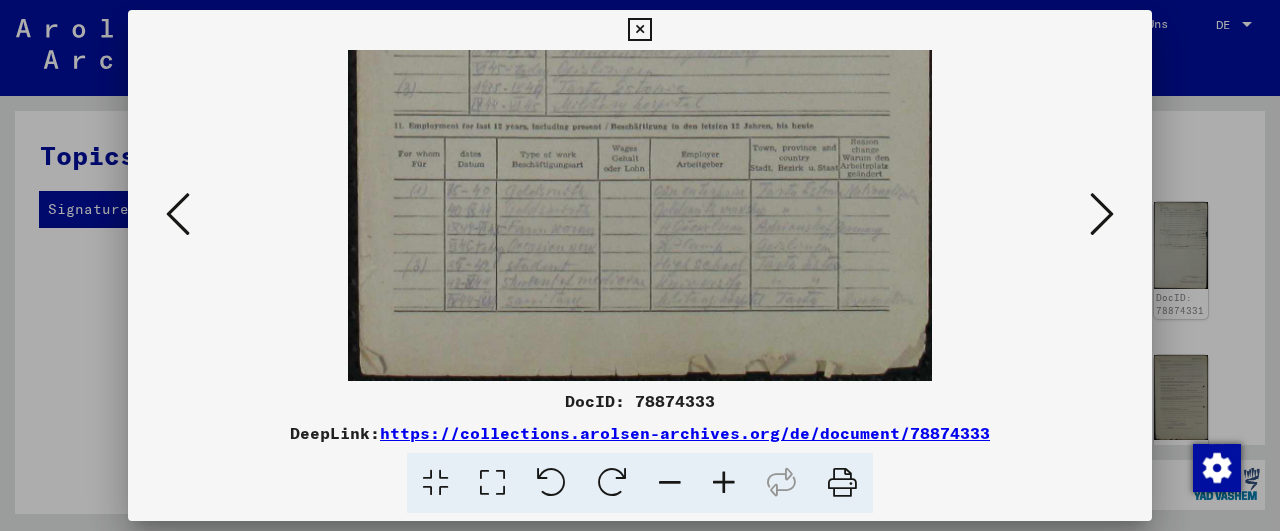 drag, startPoint x: 767, startPoint y: 261, endPoint x: 768, endPoint y: 232, distance: 29.017237 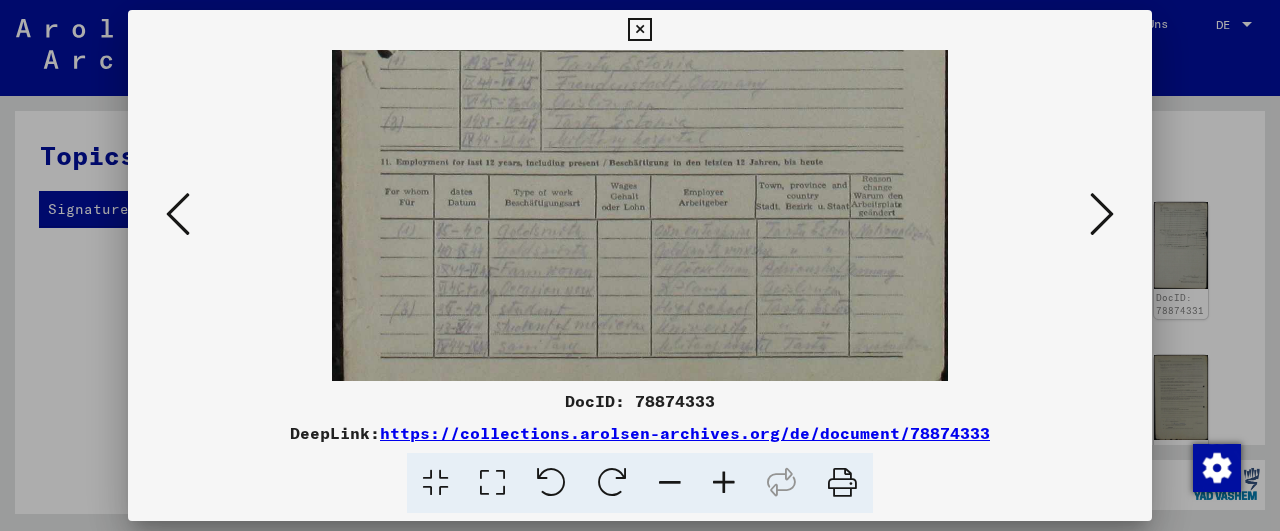 click at bounding box center (724, 483) 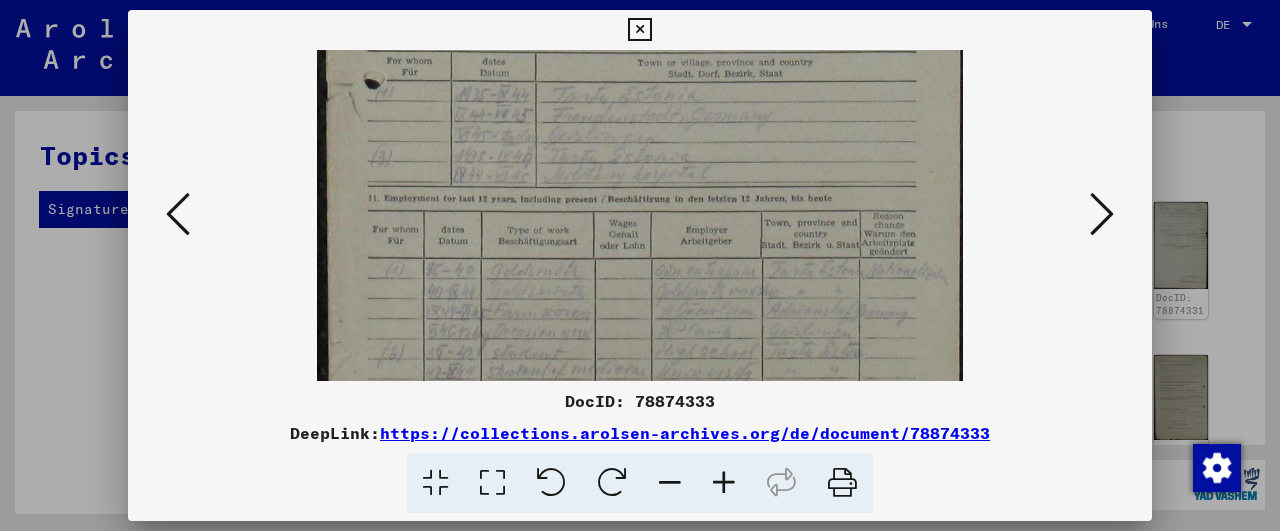 click at bounding box center [724, 483] 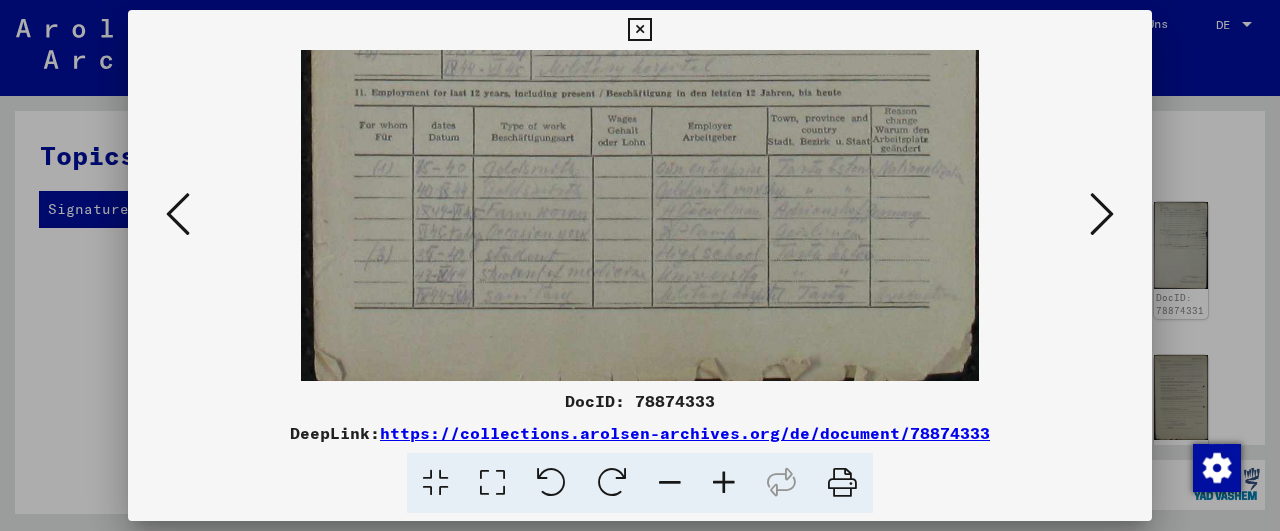 drag, startPoint x: 680, startPoint y: 342, endPoint x: 689, endPoint y: 198, distance: 144.28098 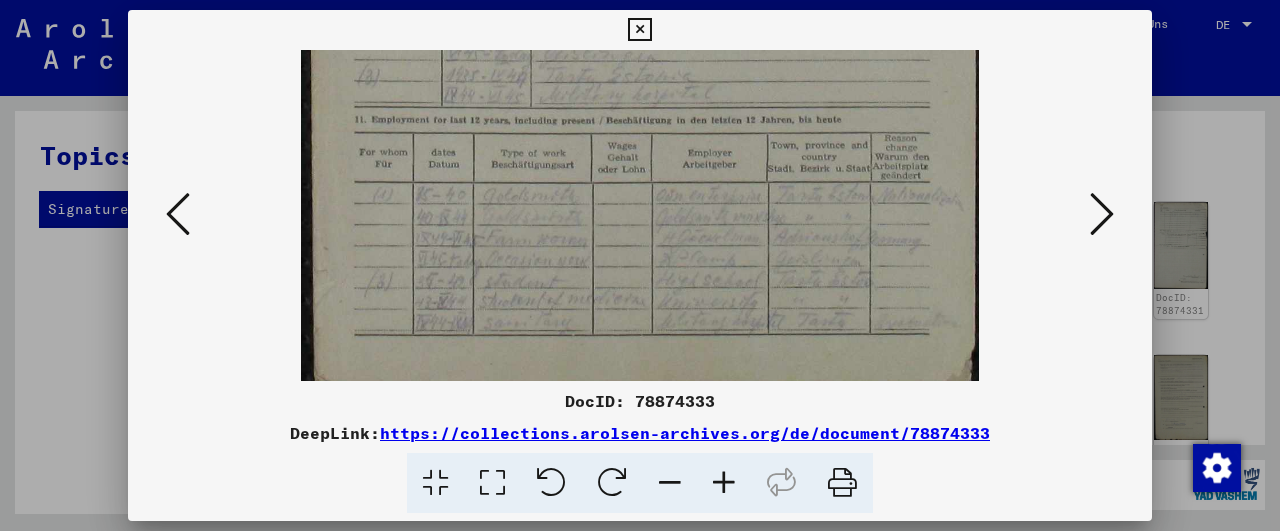 scroll, scrollTop: 712, scrollLeft: 0, axis: vertical 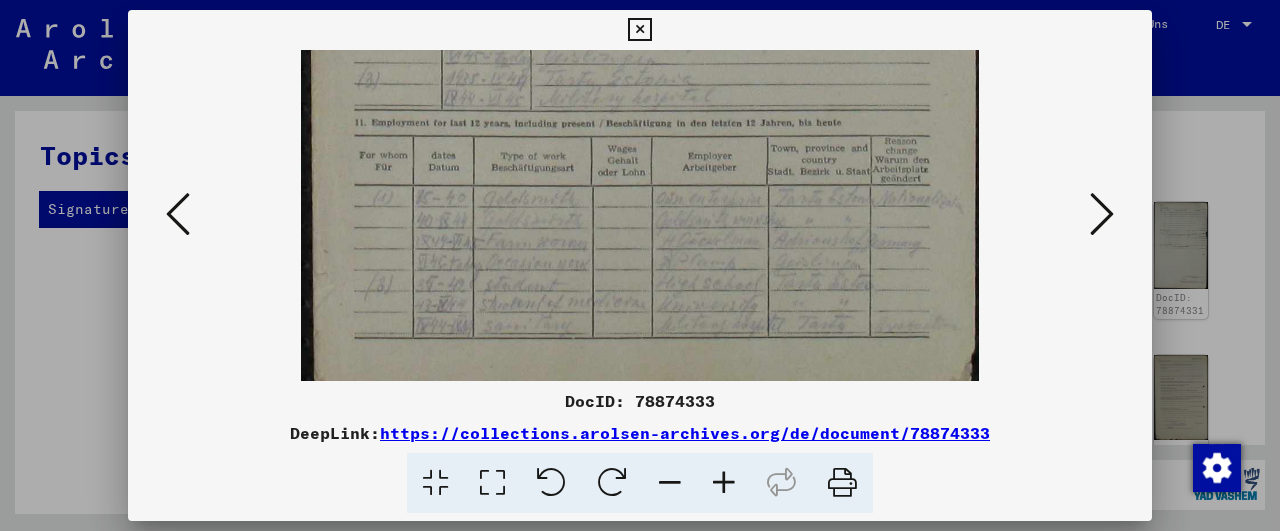 drag, startPoint x: 725, startPoint y: 238, endPoint x: 727, endPoint y: 271, distance: 33.06055 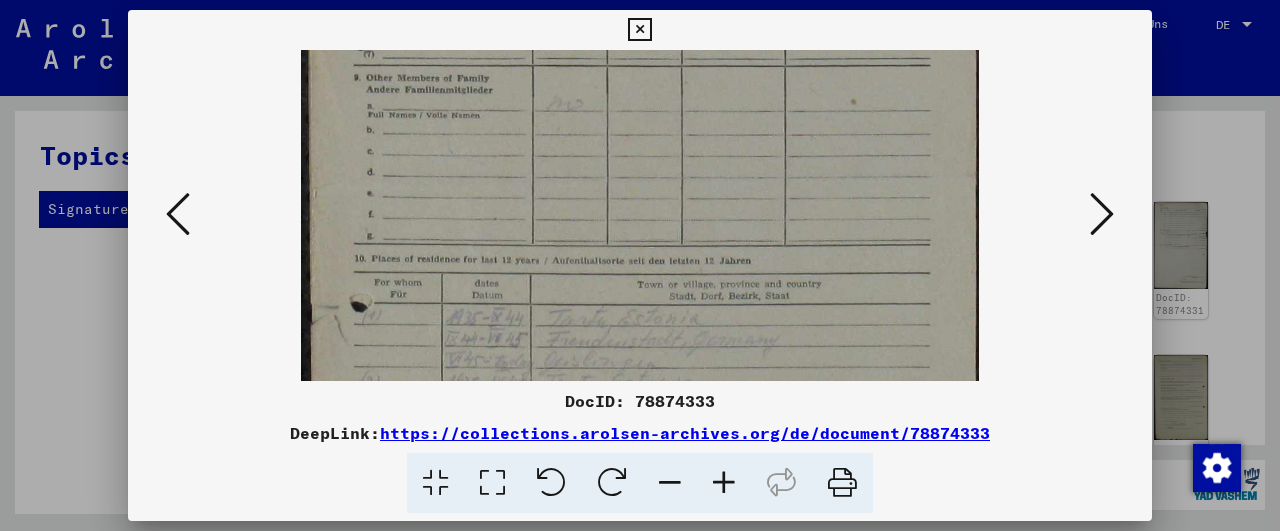 drag, startPoint x: 761, startPoint y: 237, endPoint x: 764, endPoint y: 476, distance: 239.01883 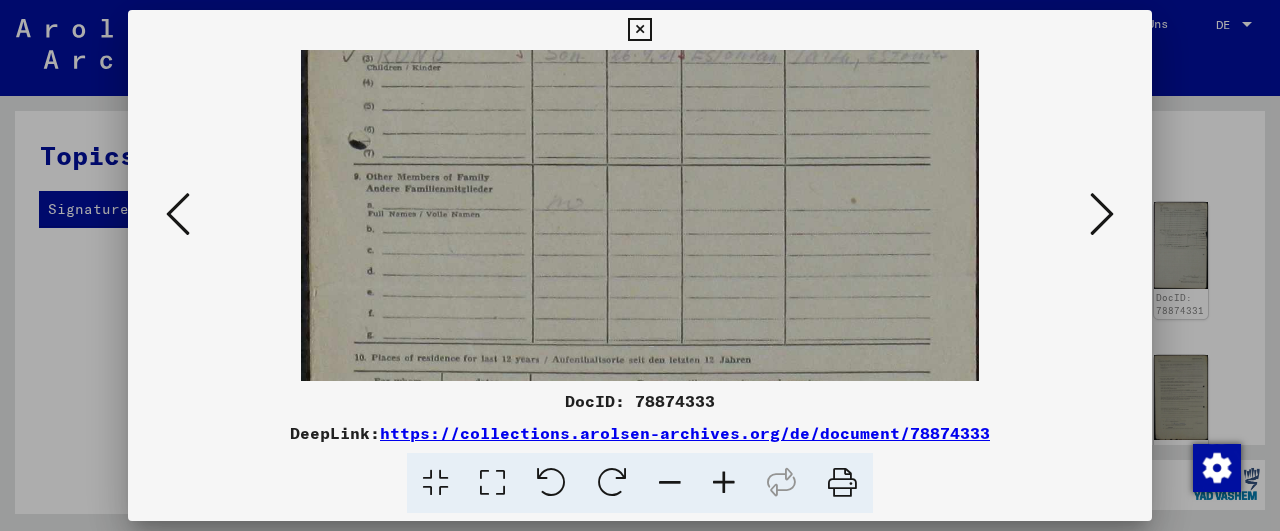drag, startPoint x: 741, startPoint y: 214, endPoint x: 780, endPoint y: 313, distance: 106.404884 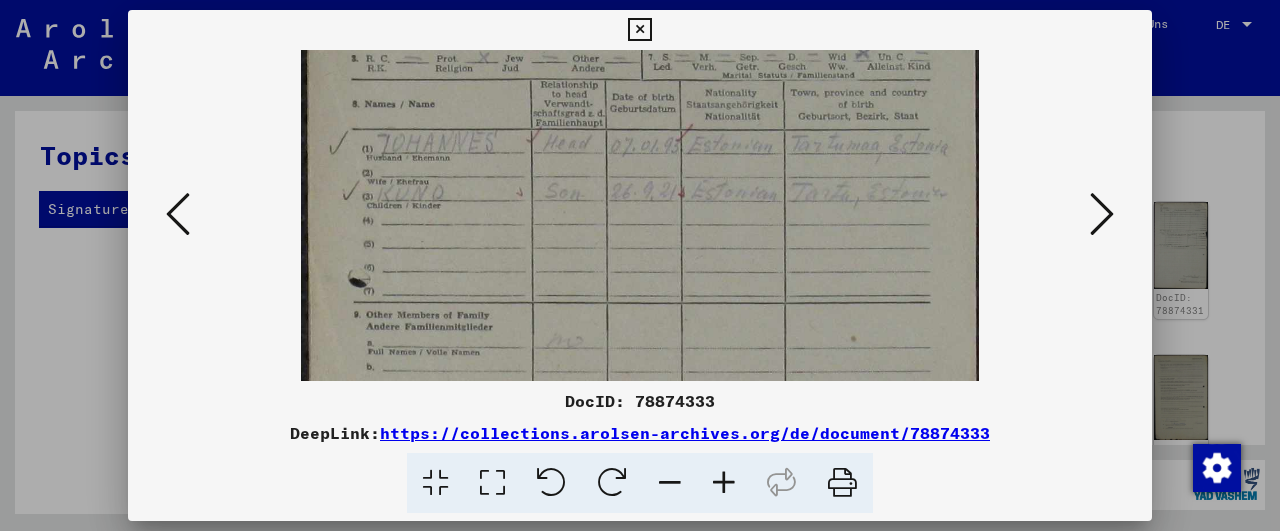 scroll, scrollTop: 170, scrollLeft: 0, axis: vertical 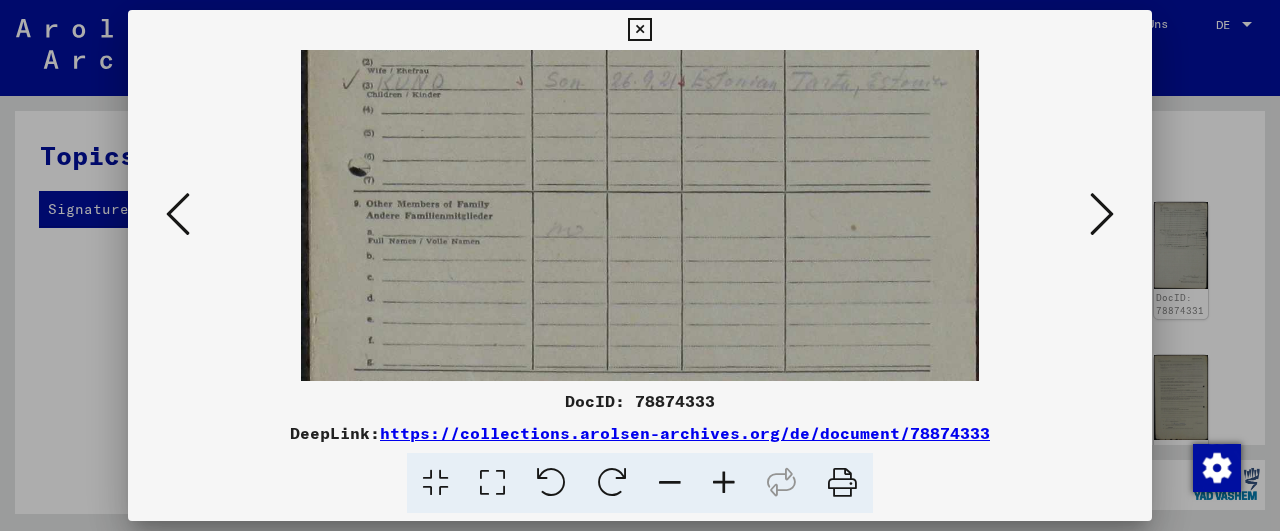 drag, startPoint x: 754, startPoint y: 107, endPoint x: 758, endPoint y: 148, distance: 41.19466 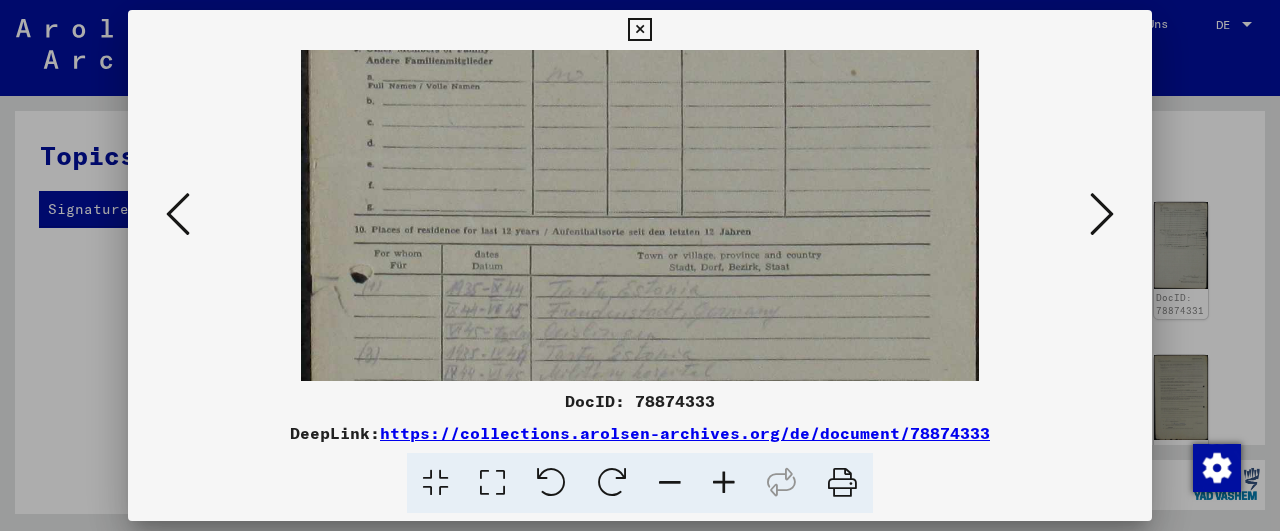 scroll, scrollTop: 442, scrollLeft: 0, axis: vertical 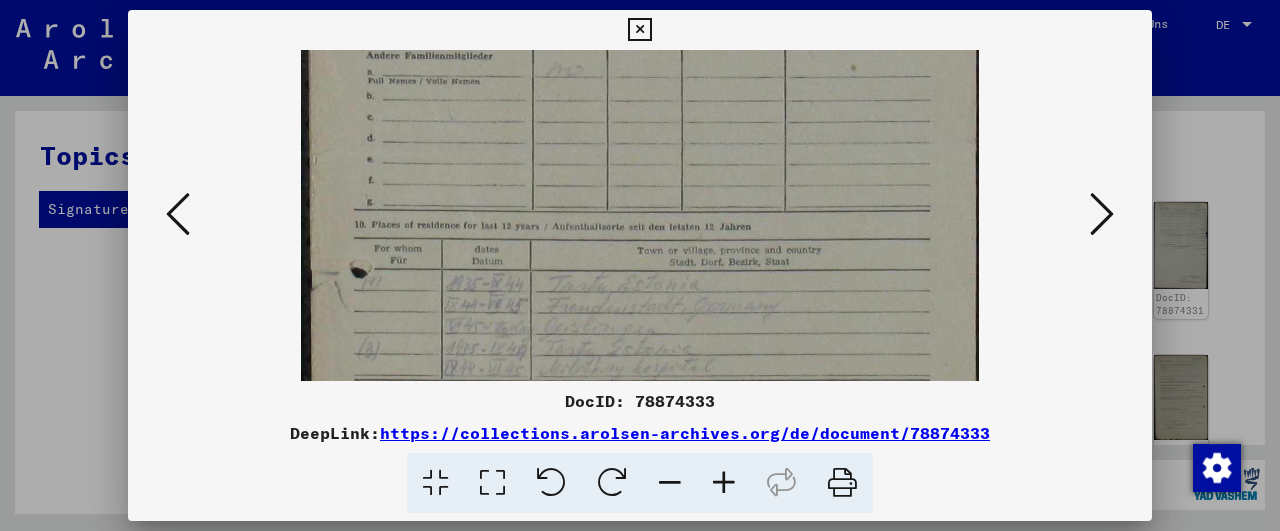 drag, startPoint x: 739, startPoint y: 269, endPoint x: 740, endPoint y: 112, distance: 157.00319 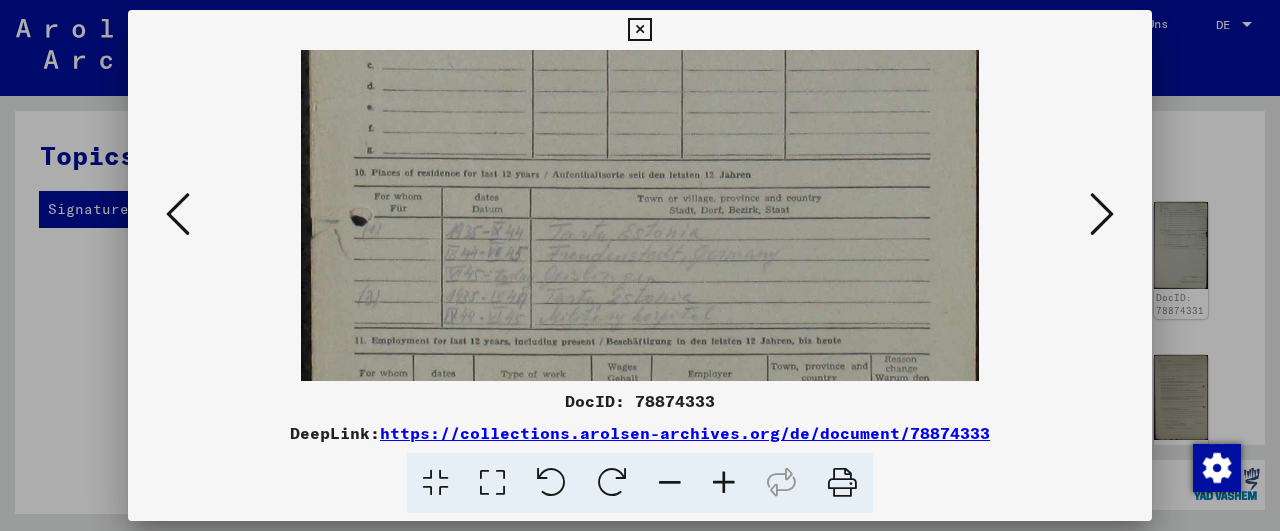drag, startPoint x: 735, startPoint y: 301, endPoint x: 735, endPoint y: 244, distance: 57 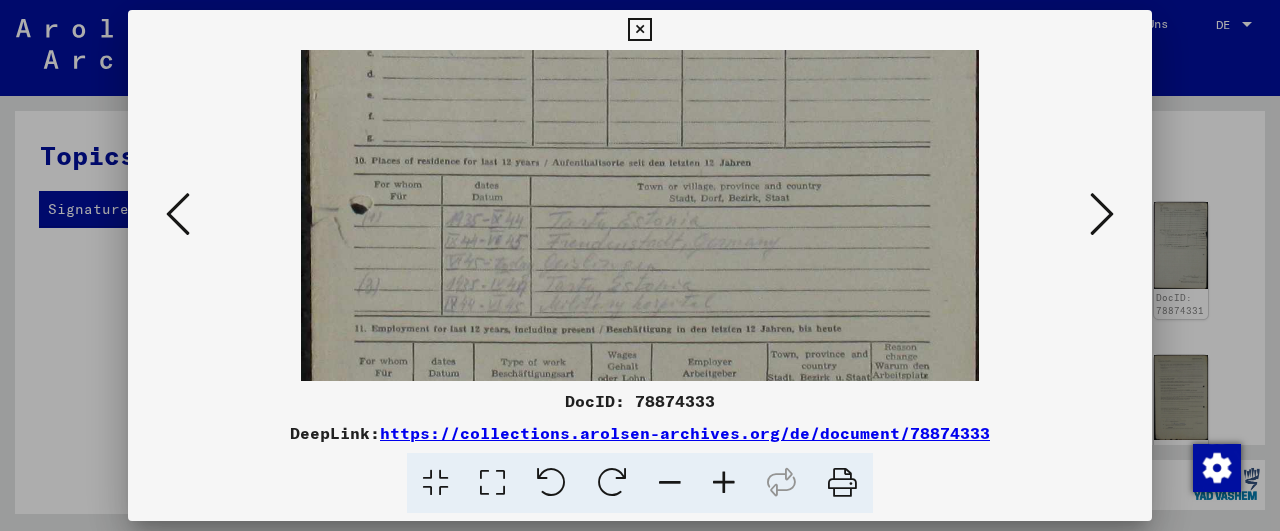 scroll, scrollTop: 507, scrollLeft: 0, axis: vertical 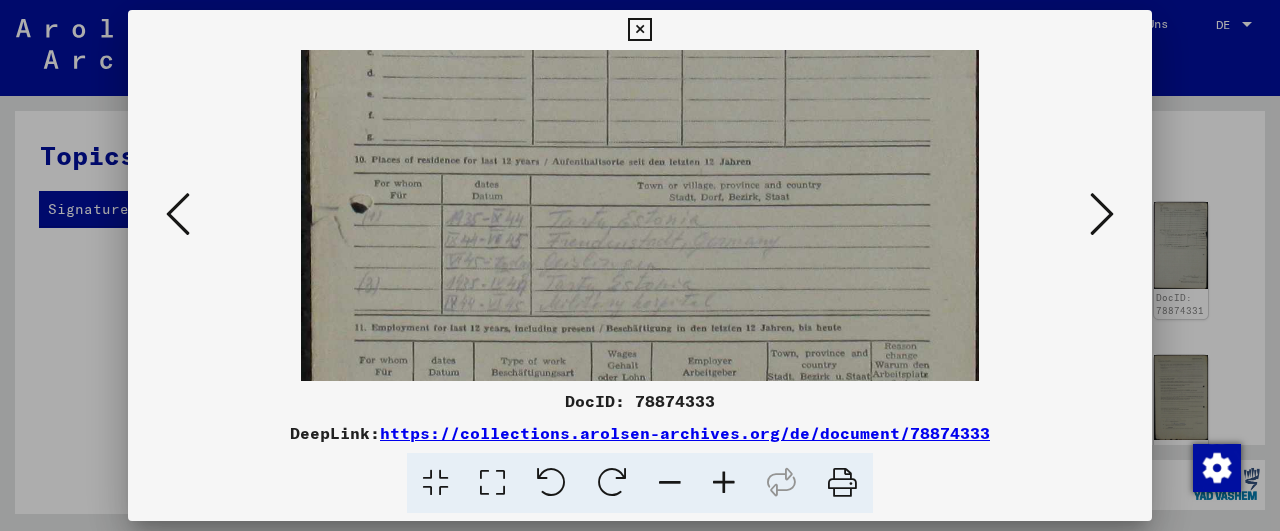 click at bounding box center (640, 83) 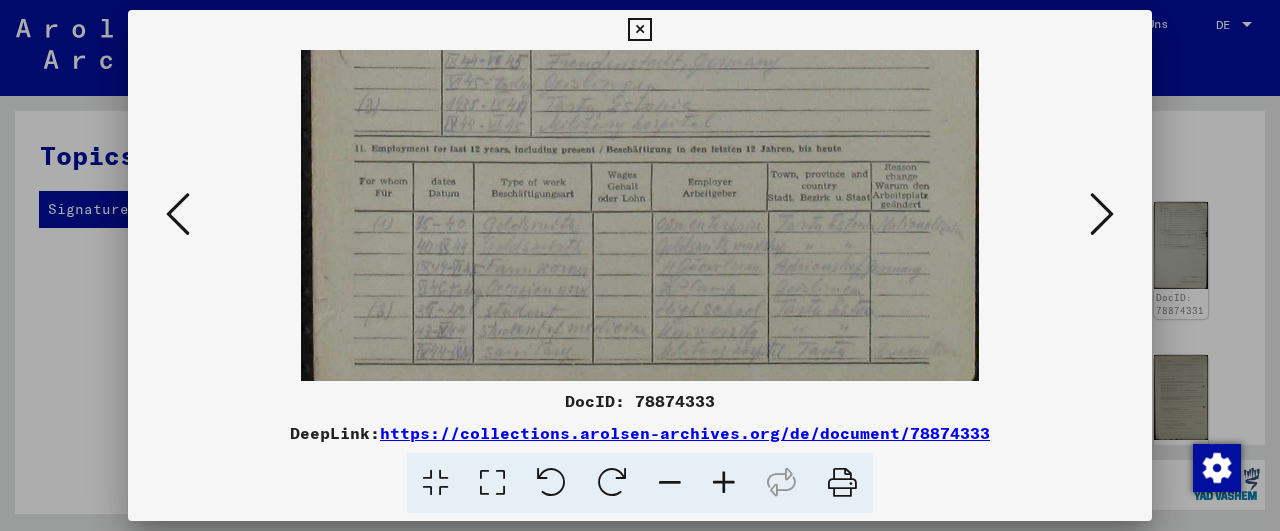 scroll, scrollTop: 692, scrollLeft: 0, axis: vertical 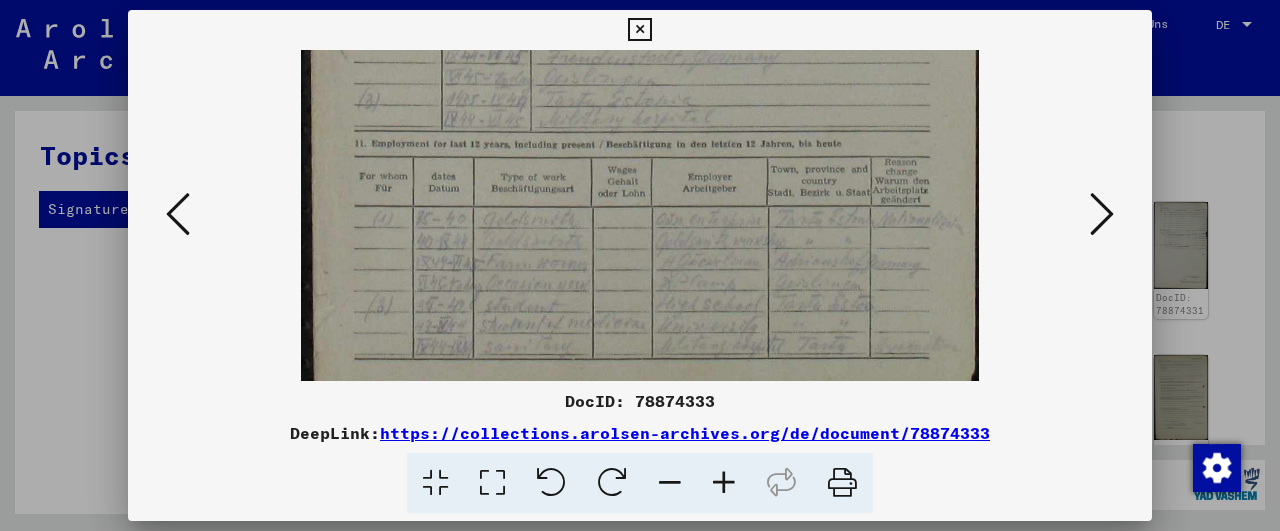 drag, startPoint x: 735, startPoint y: 305, endPoint x: 739, endPoint y: 120, distance: 185.04324 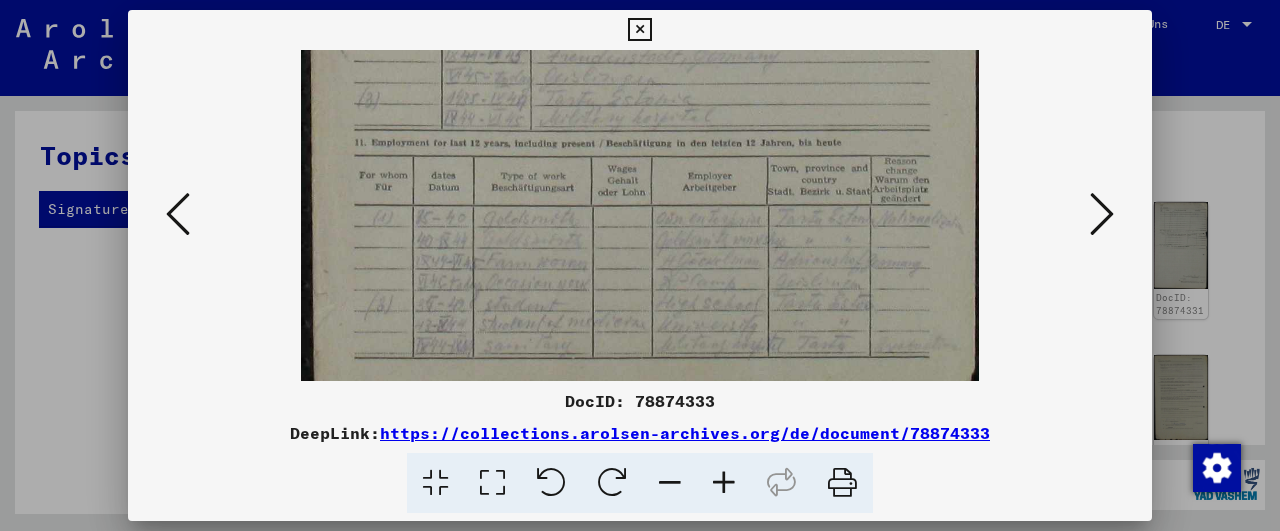 click at bounding box center (724, 483) 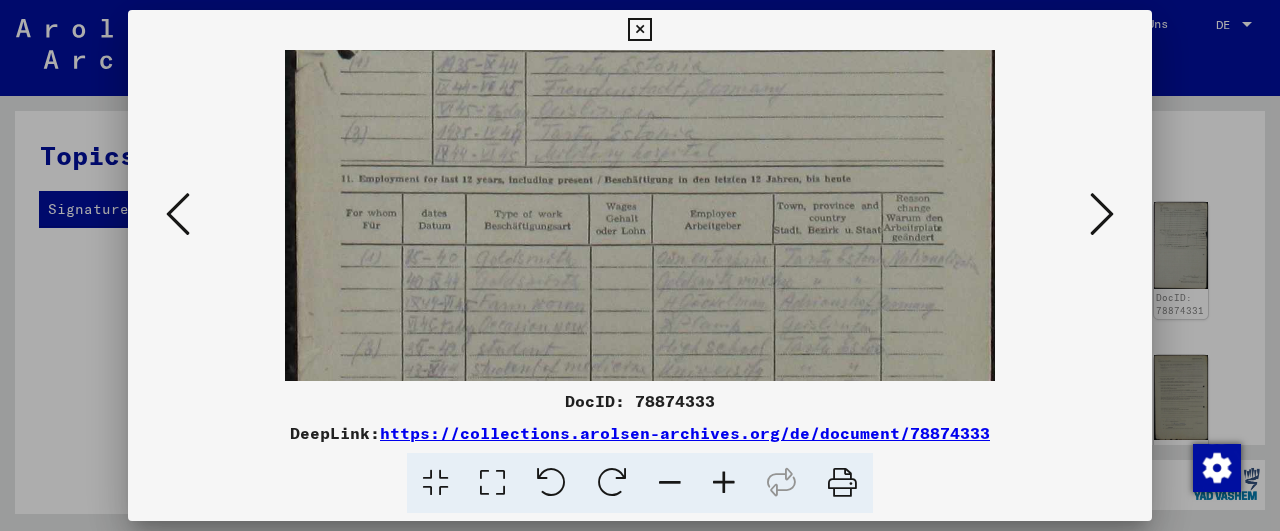 click at bounding box center (724, 483) 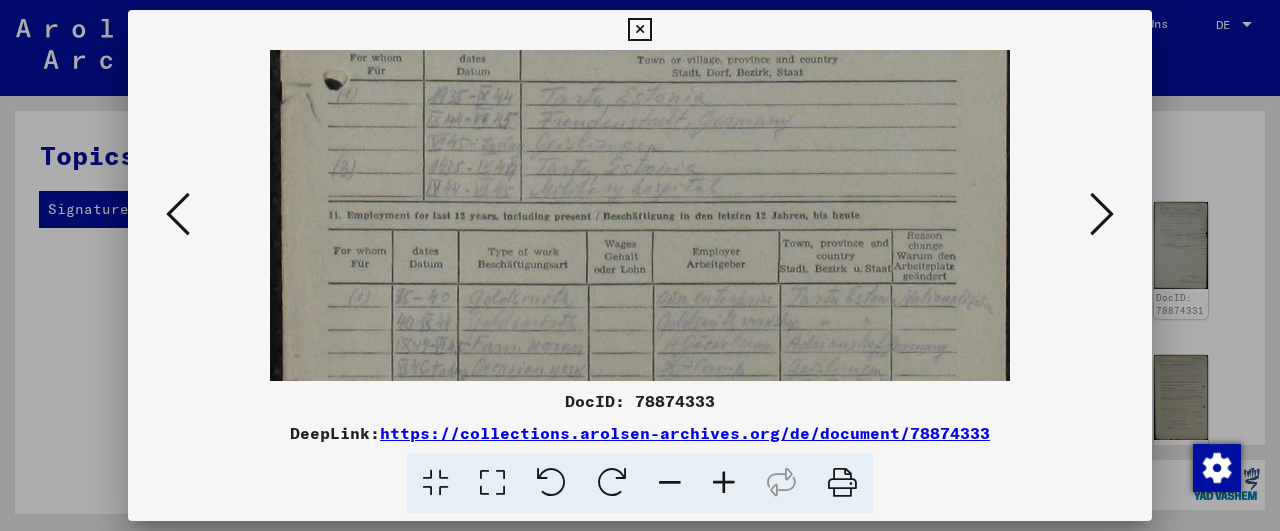 click at bounding box center [724, 483] 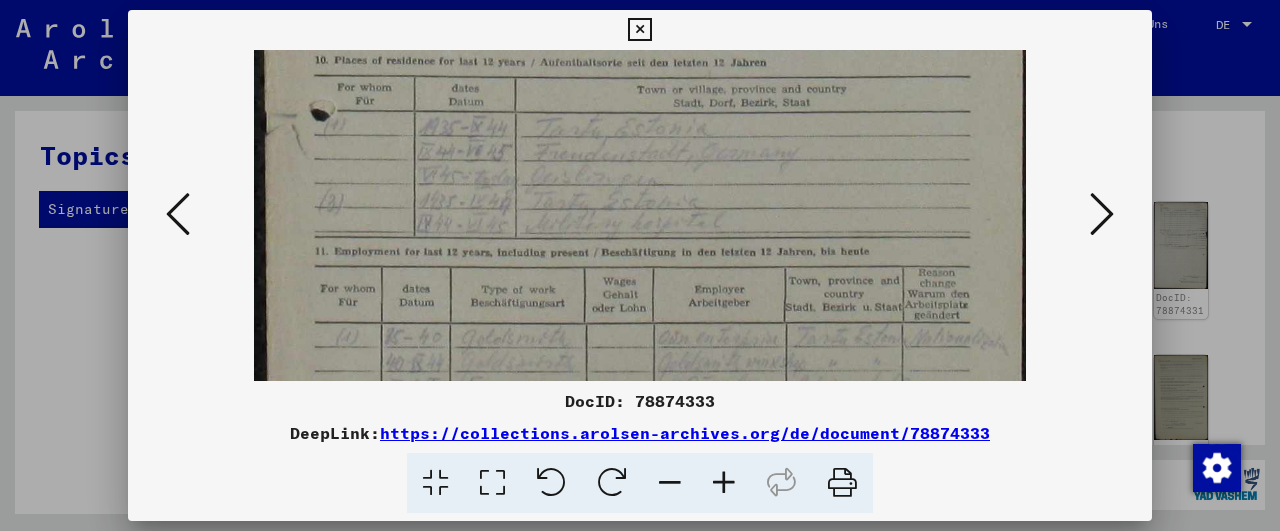 click at bounding box center [724, 483] 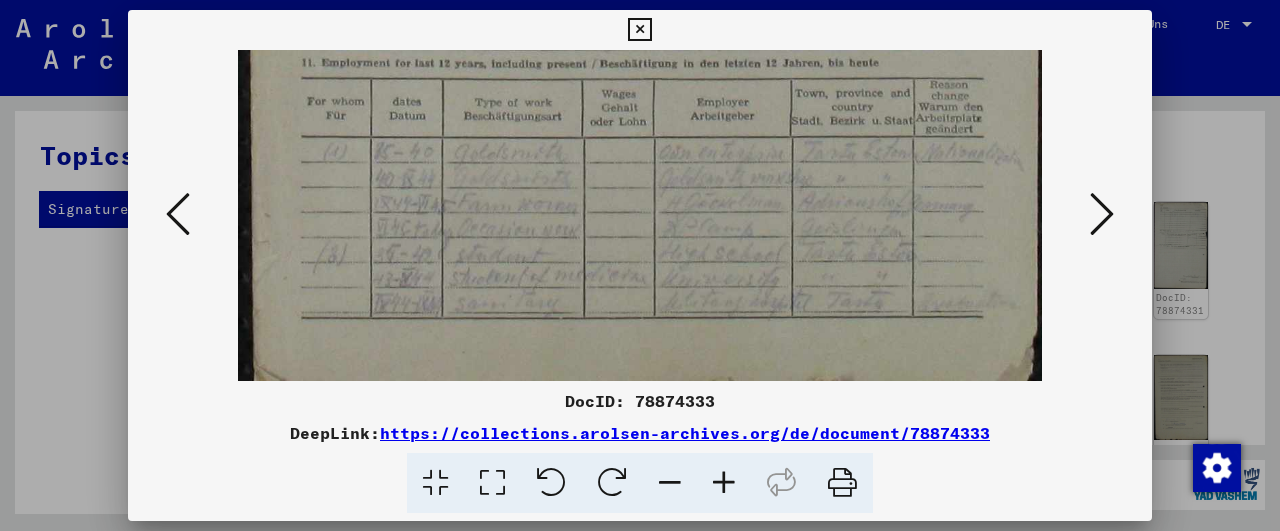 scroll, scrollTop: 950, scrollLeft: 0, axis: vertical 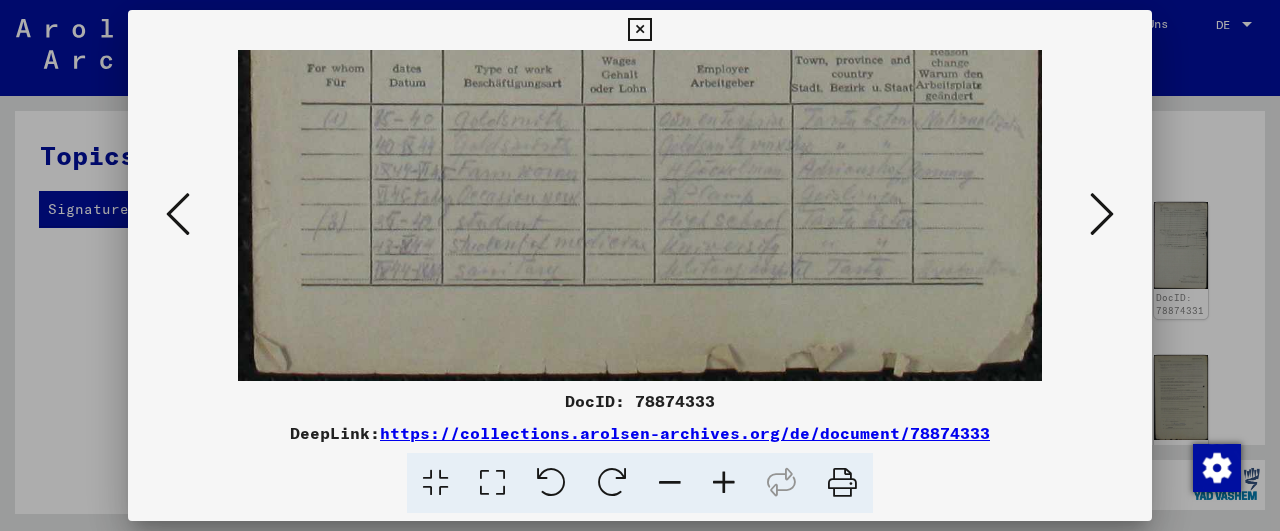 drag, startPoint x: 723, startPoint y: 333, endPoint x: 713, endPoint y: 71, distance: 262.19077 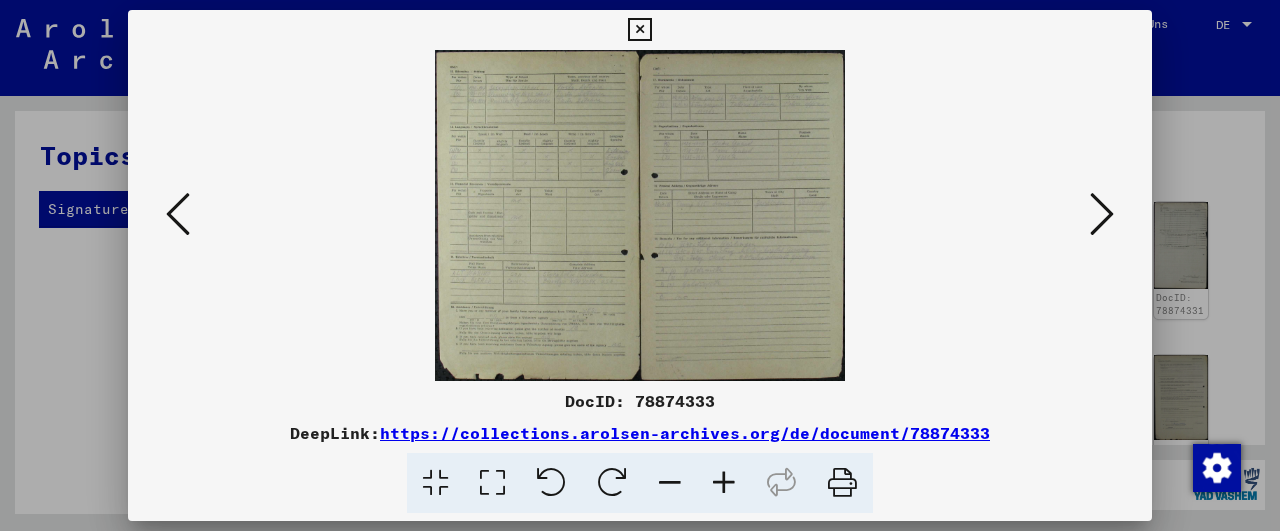 scroll, scrollTop: 0, scrollLeft: 0, axis: both 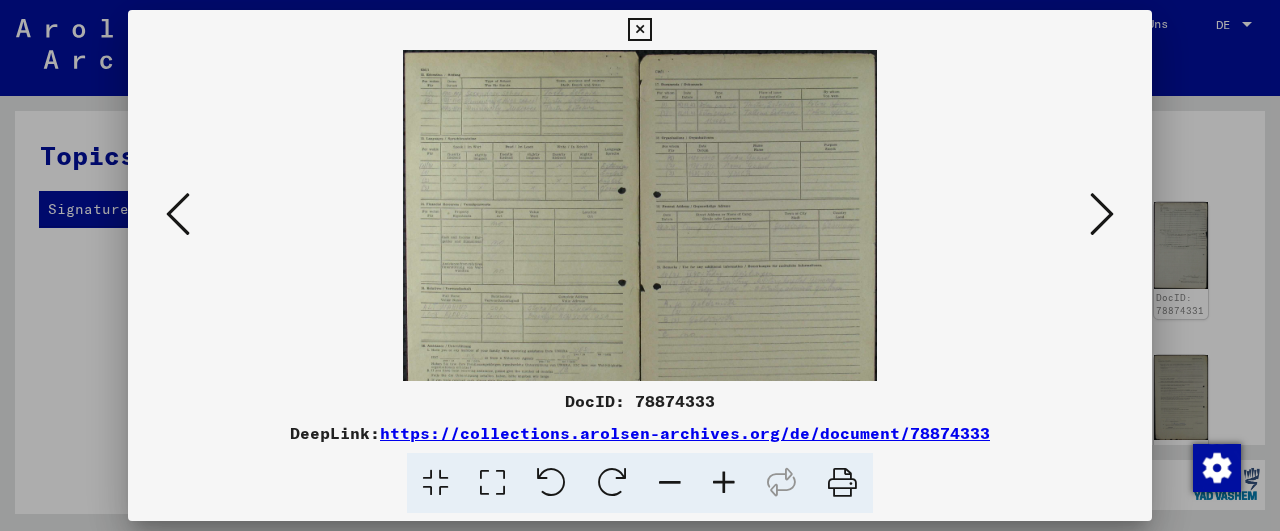 click at bounding box center [724, 483] 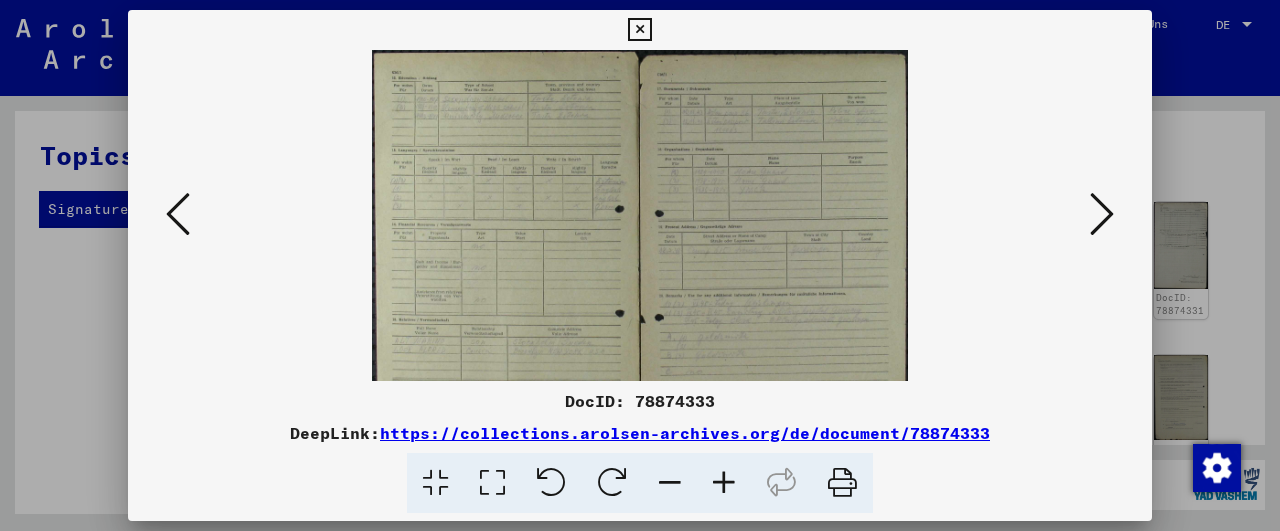 click at bounding box center (724, 483) 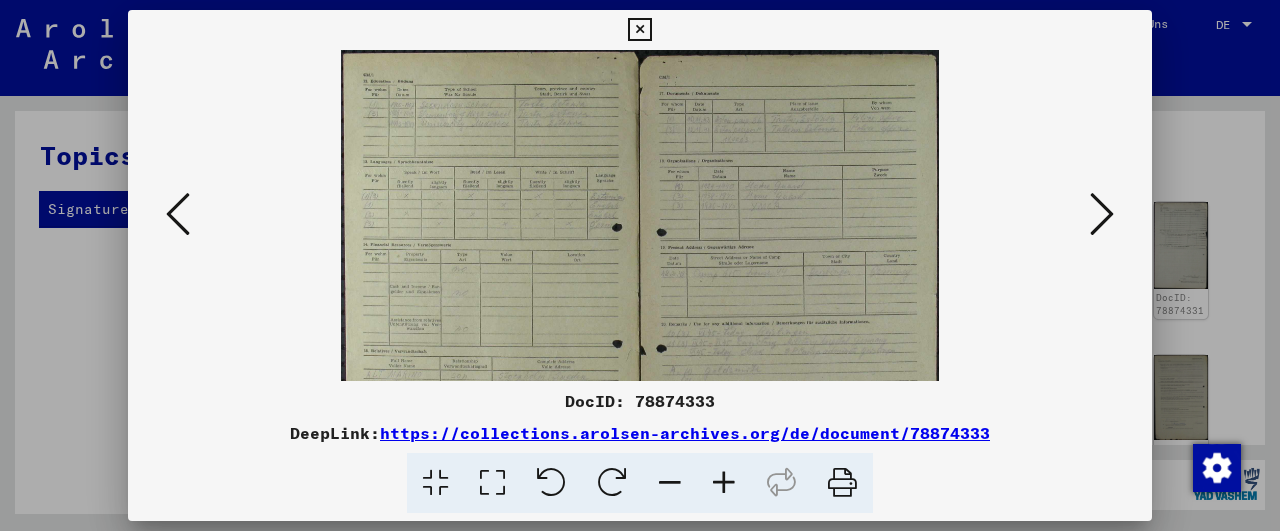 click at bounding box center (724, 483) 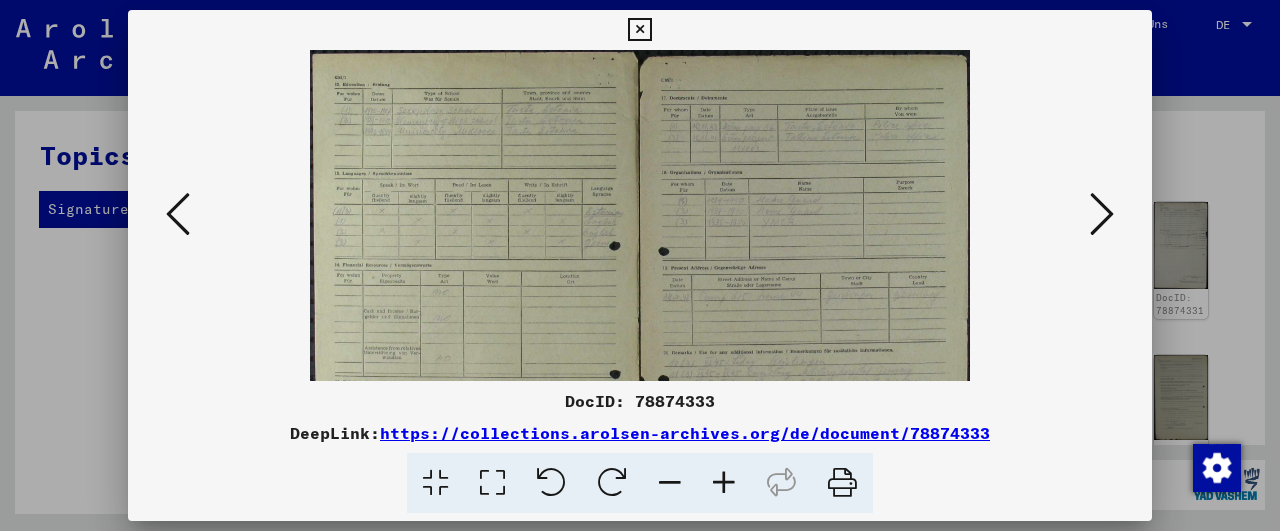 click at bounding box center [724, 483] 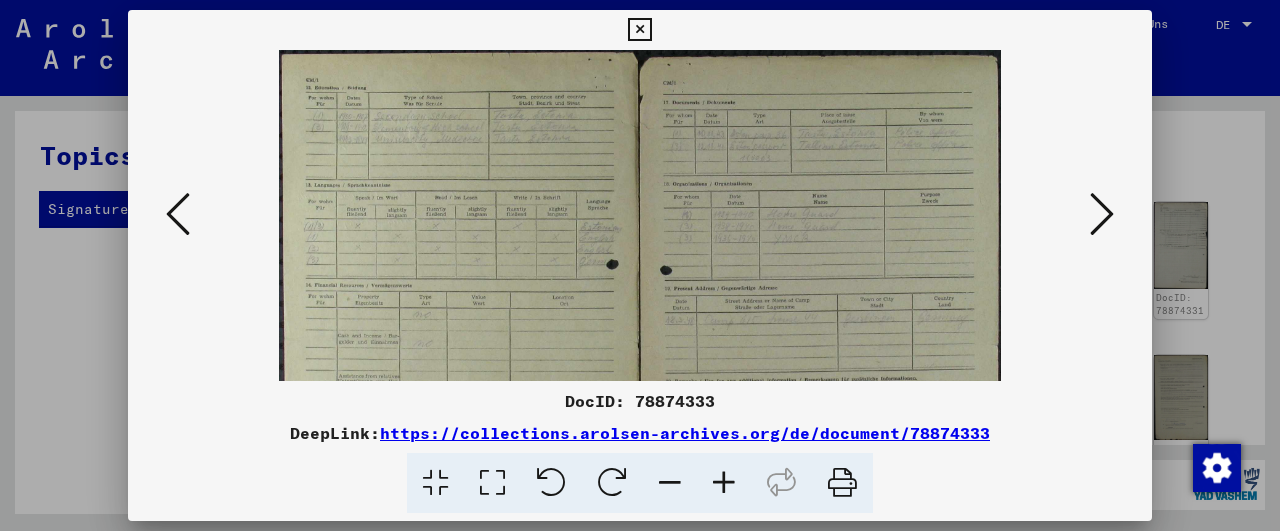 click at bounding box center (724, 483) 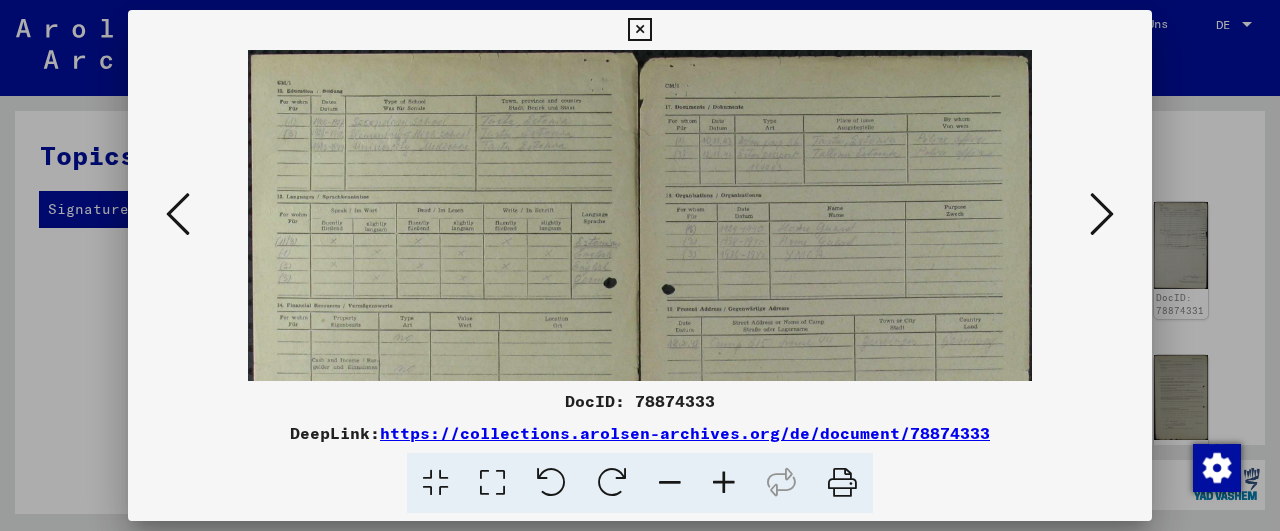 click at bounding box center [724, 483] 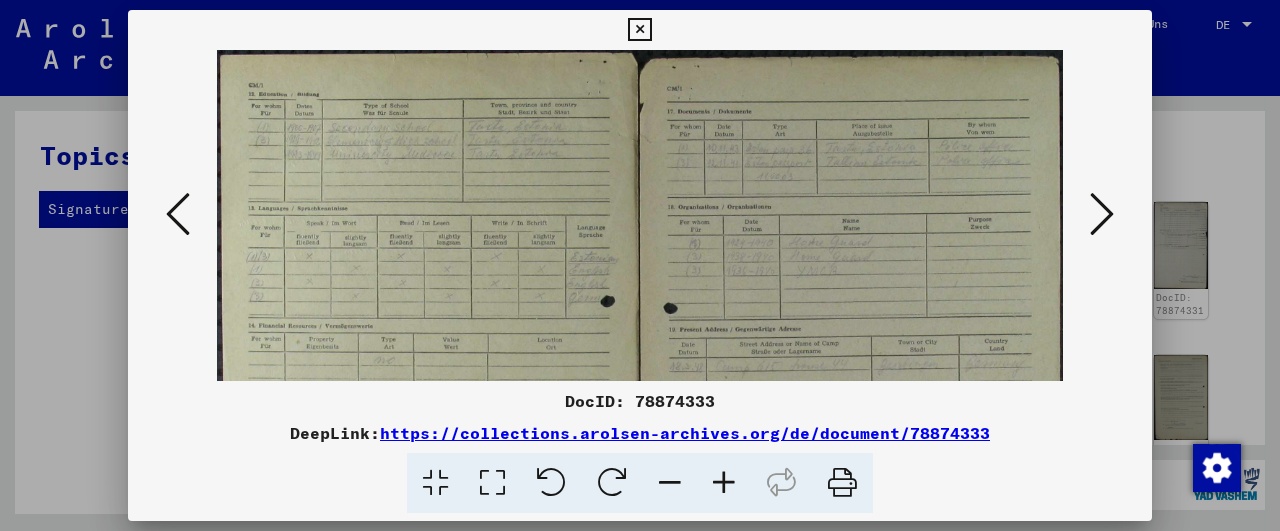 click at bounding box center (724, 483) 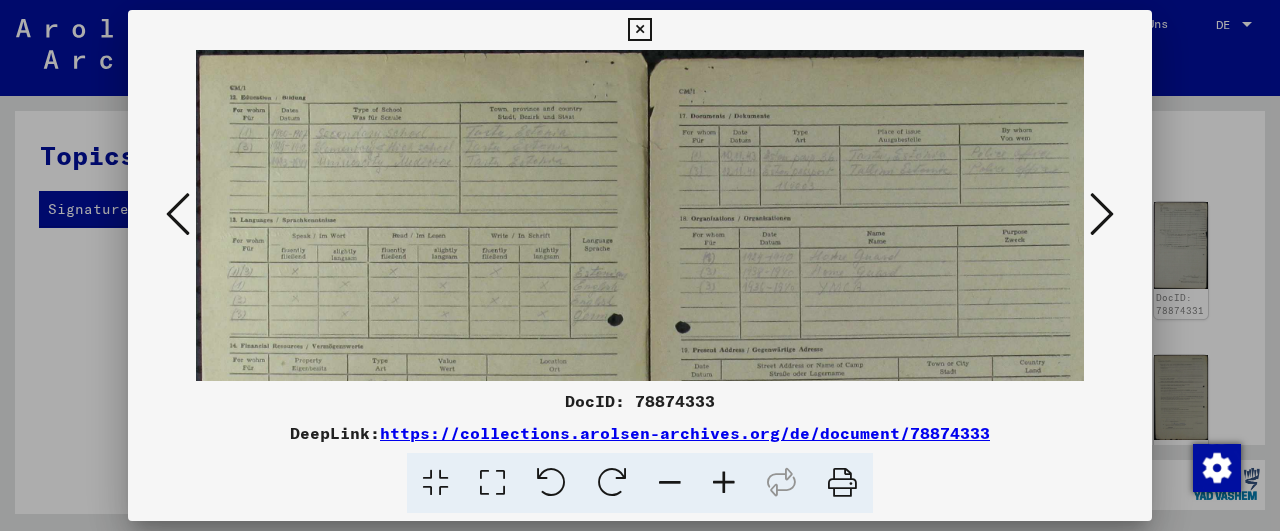click at bounding box center (724, 483) 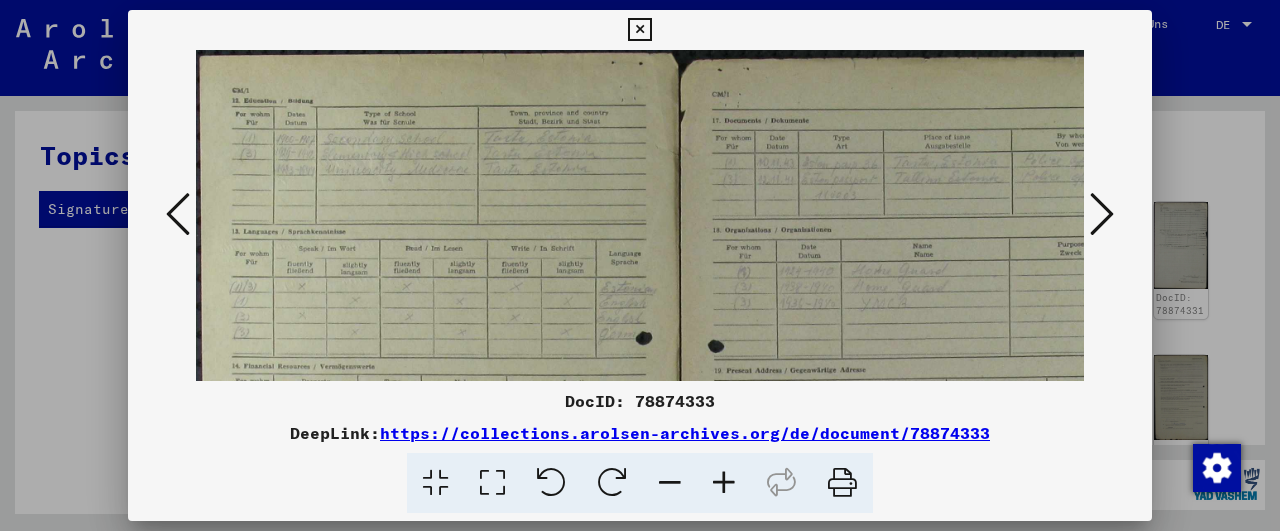 click at bounding box center (724, 483) 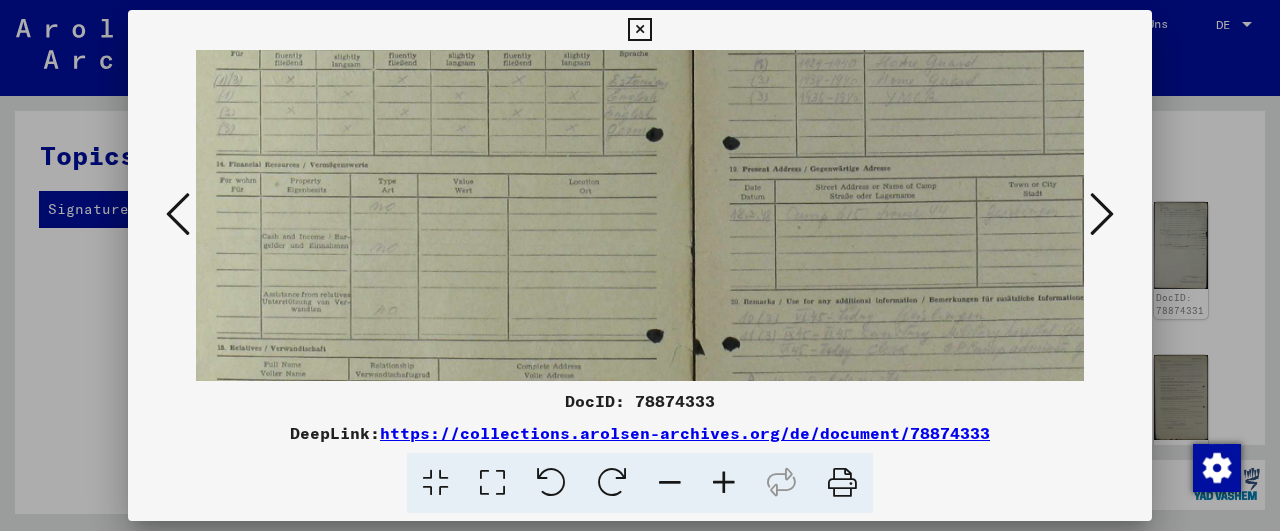 drag, startPoint x: 603, startPoint y: 309, endPoint x: 585, endPoint y: 87, distance: 222.72853 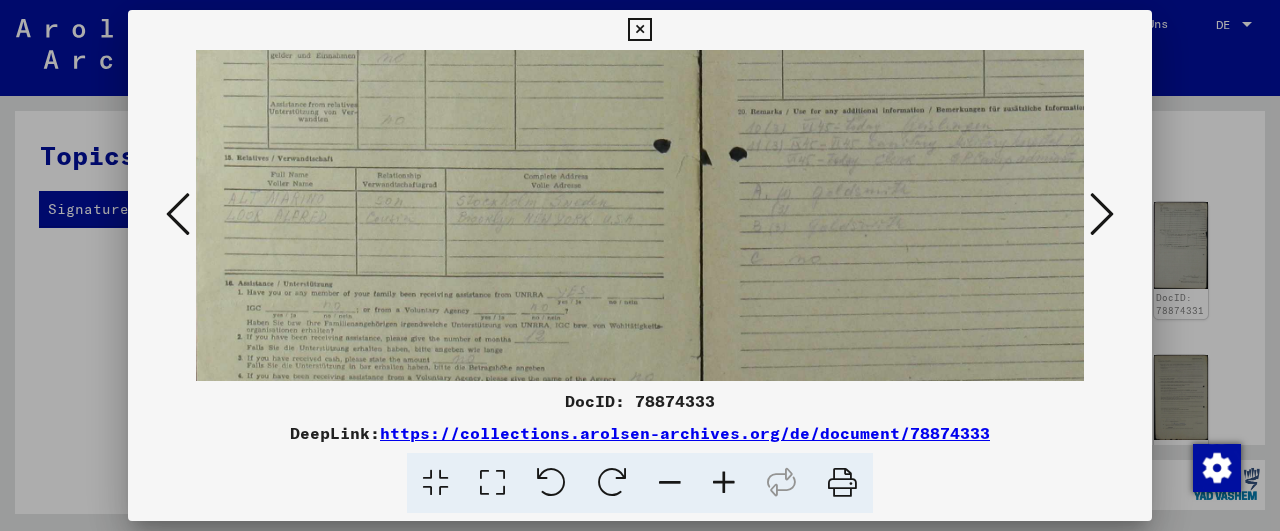 scroll, scrollTop: 415, scrollLeft: 10, axis: both 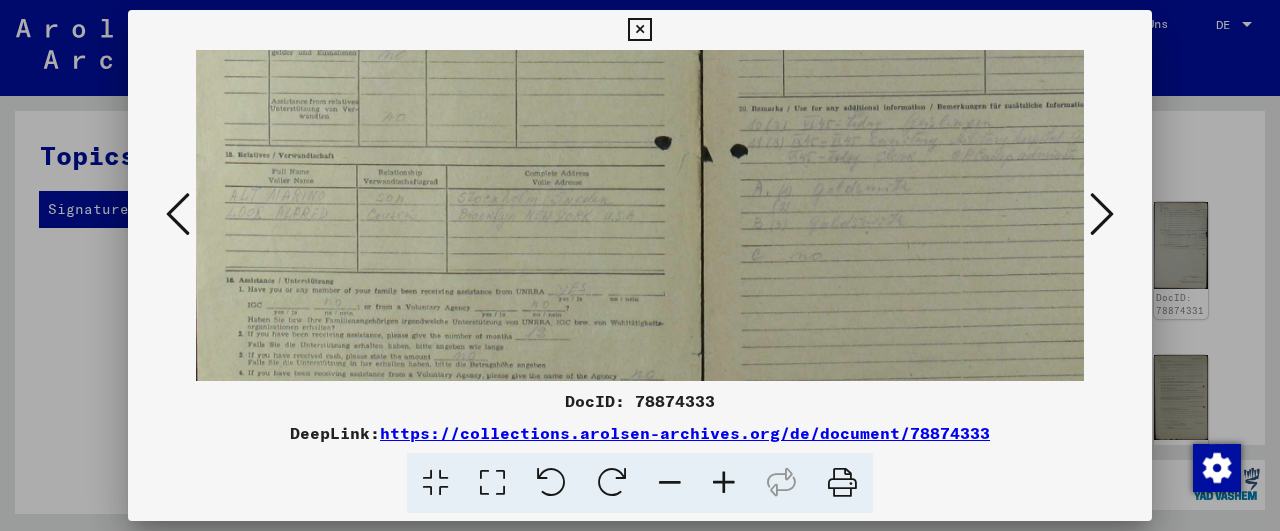 drag, startPoint x: 578, startPoint y: 285, endPoint x: 586, endPoint y: 92, distance: 193.16573 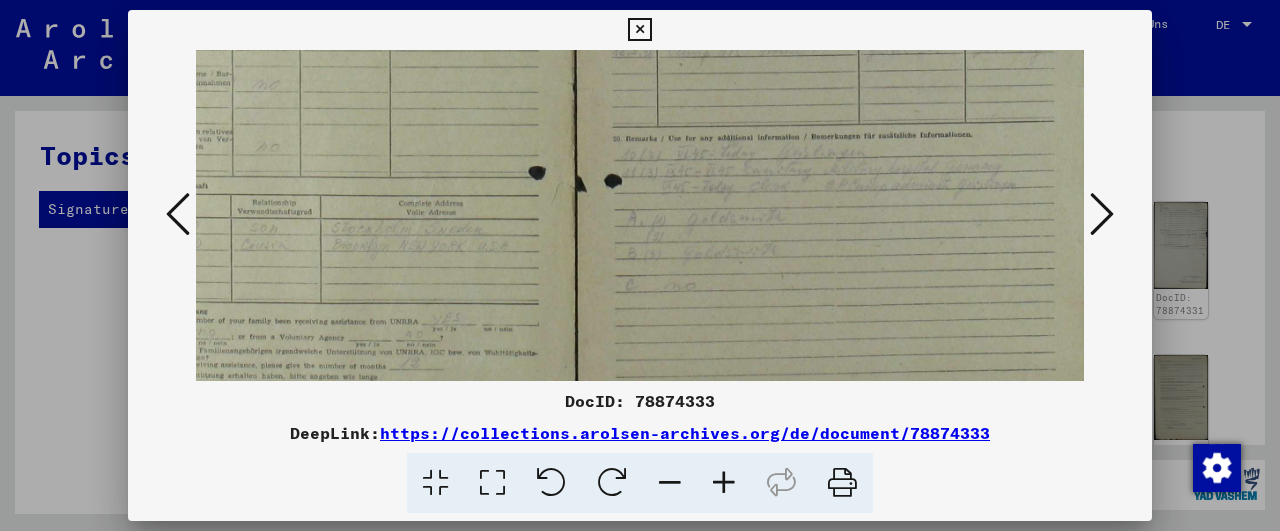 drag, startPoint x: 550, startPoint y: 240, endPoint x: 231, endPoint y: 271, distance: 320.50272 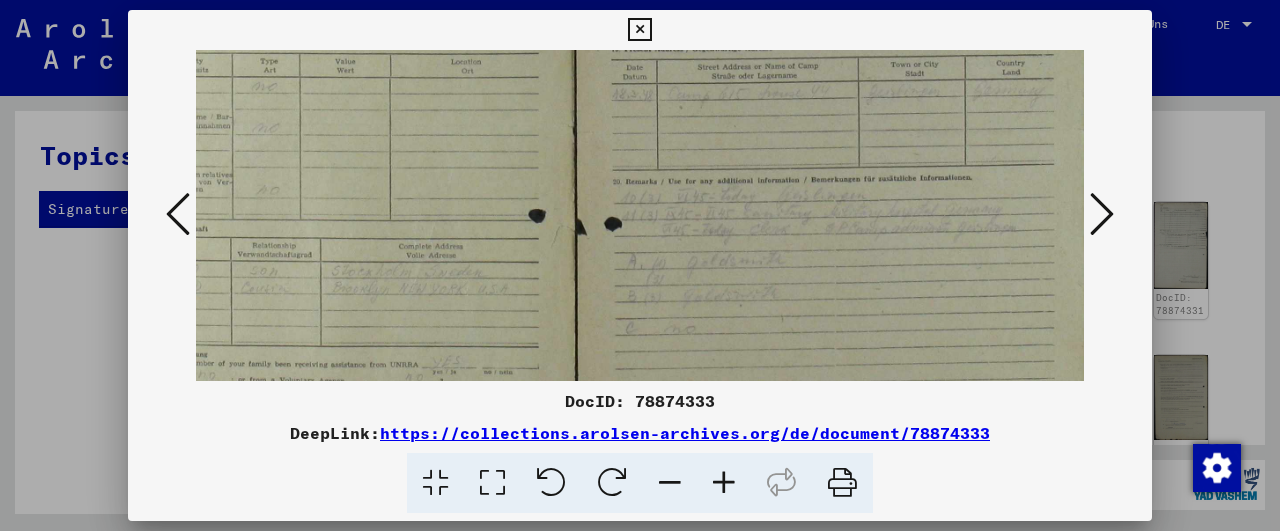 scroll, scrollTop: 336, scrollLeft: 136, axis: both 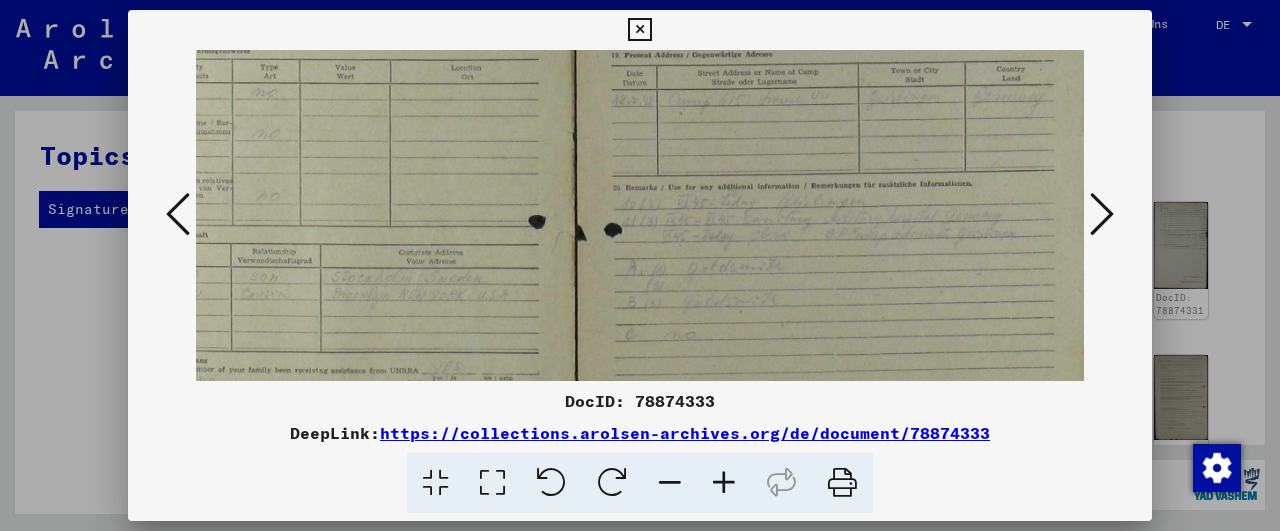 drag, startPoint x: 808, startPoint y: 230, endPoint x: 800, endPoint y: 277, distance: 47.67599 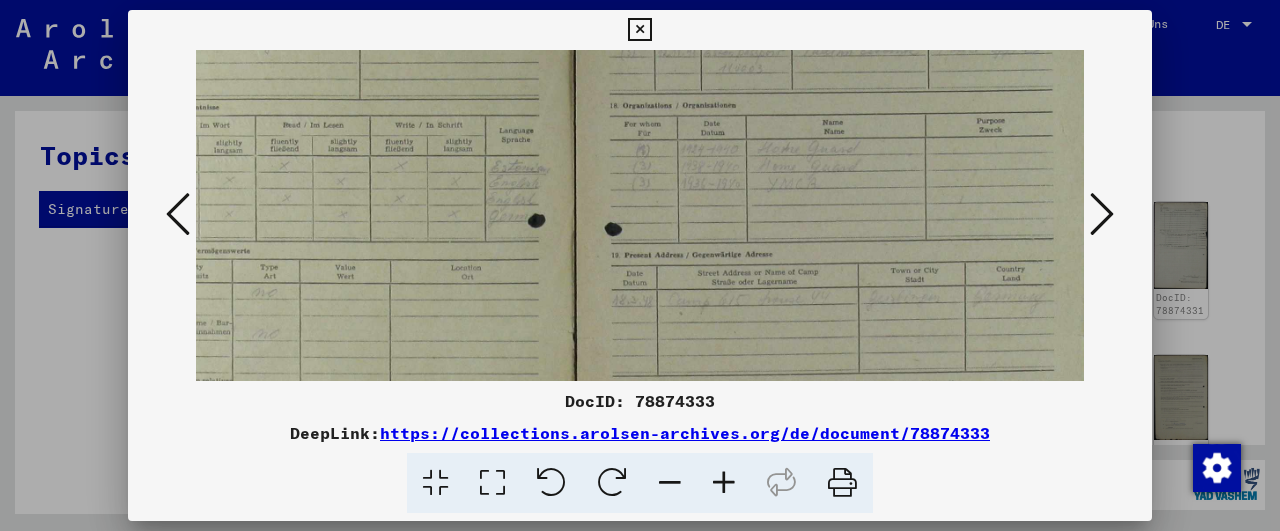 scroll, scrollTop: 135, scrollLeft: 136, axis: both 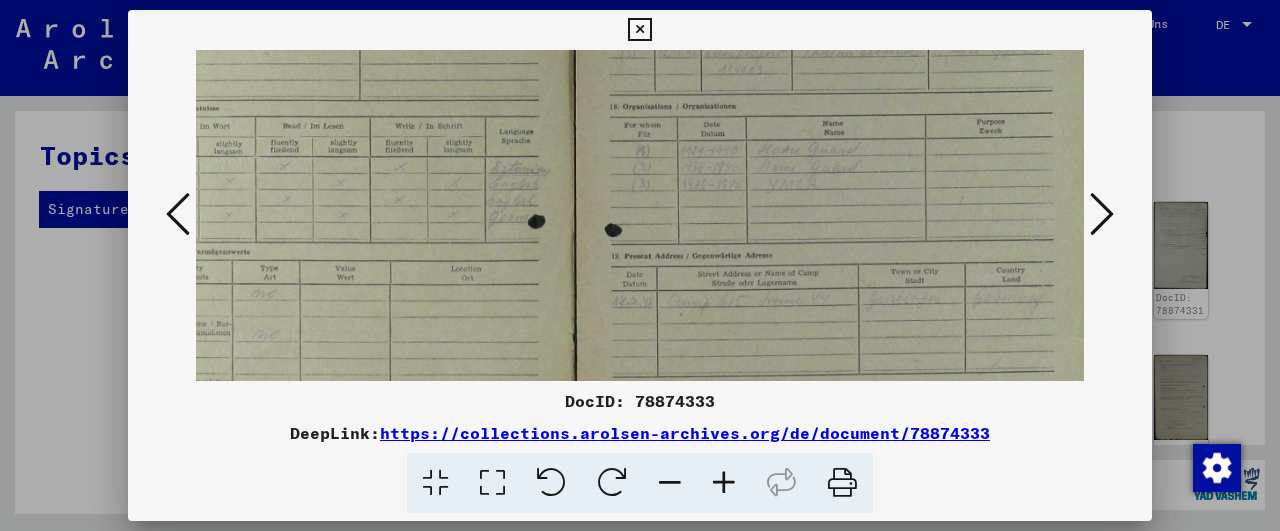 drag, startPoint x: 892, startPoint y: 151, endPoint x: 827, endPoint y: 350, distance: 209.3466 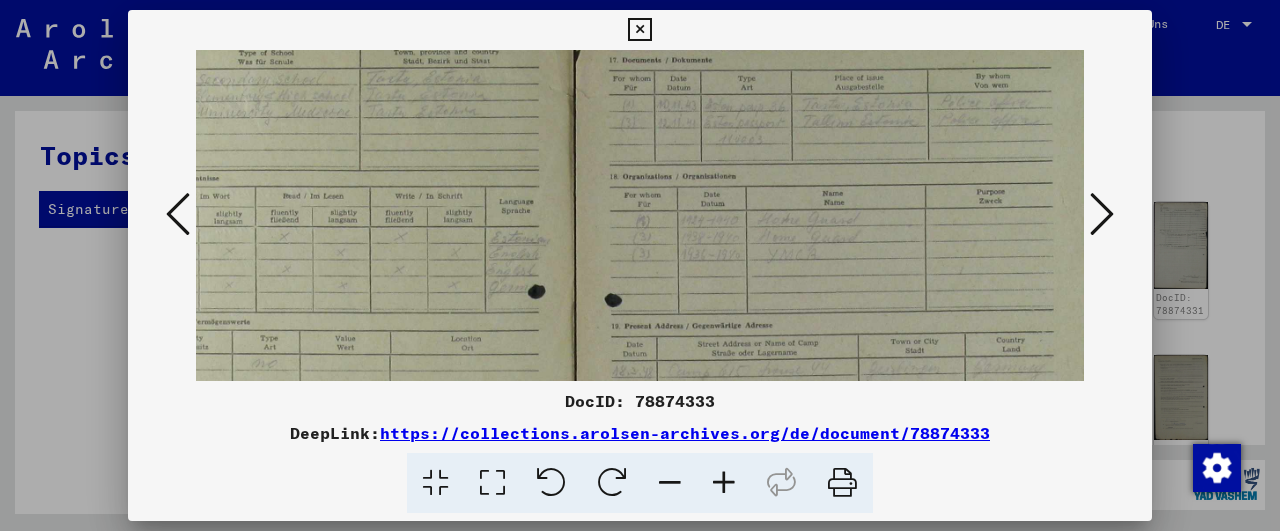 scroll, scrollTop: 58, scrollLeft: 136, axis: both 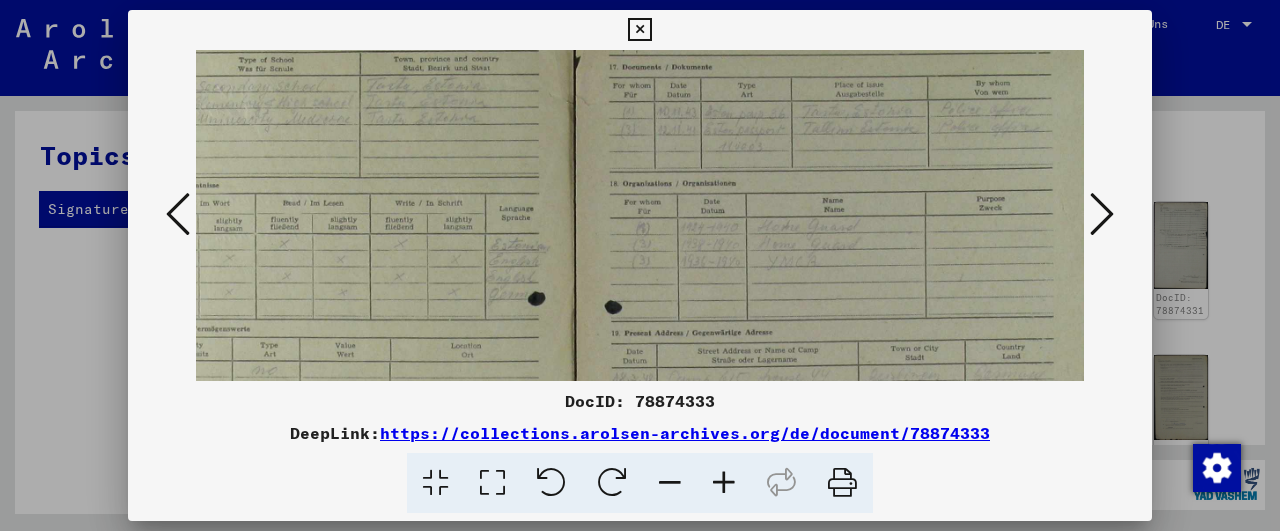 drag, startPoint x: 877, startPoint y: 198, endPoint x: 874, endPoint y: 275, distance: 77.05842 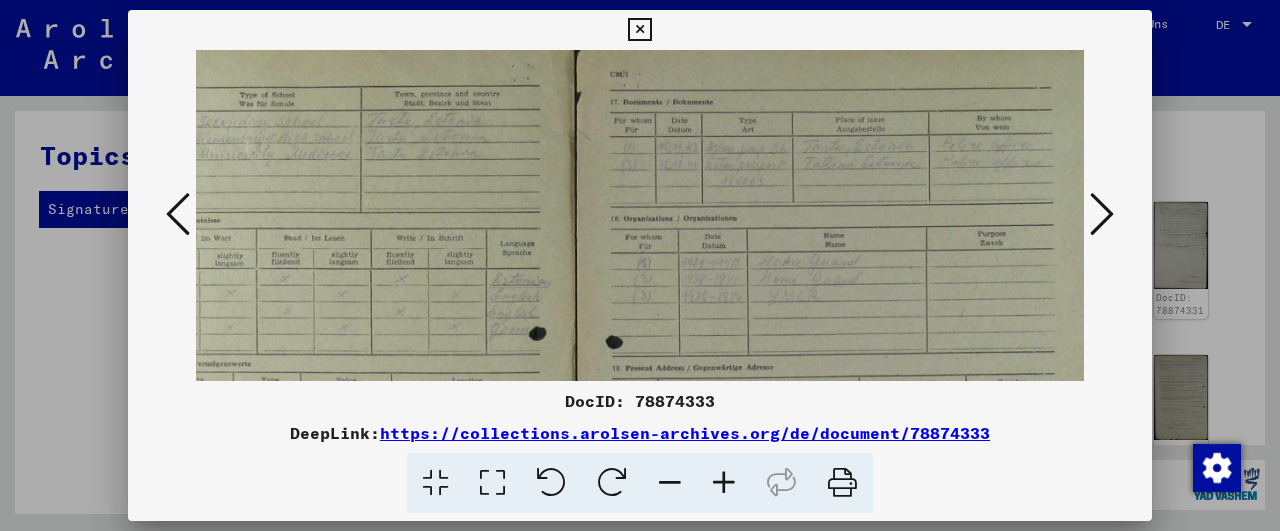 scroll, scrollTop: 0, scrollLeft: 136, axis: horizontal 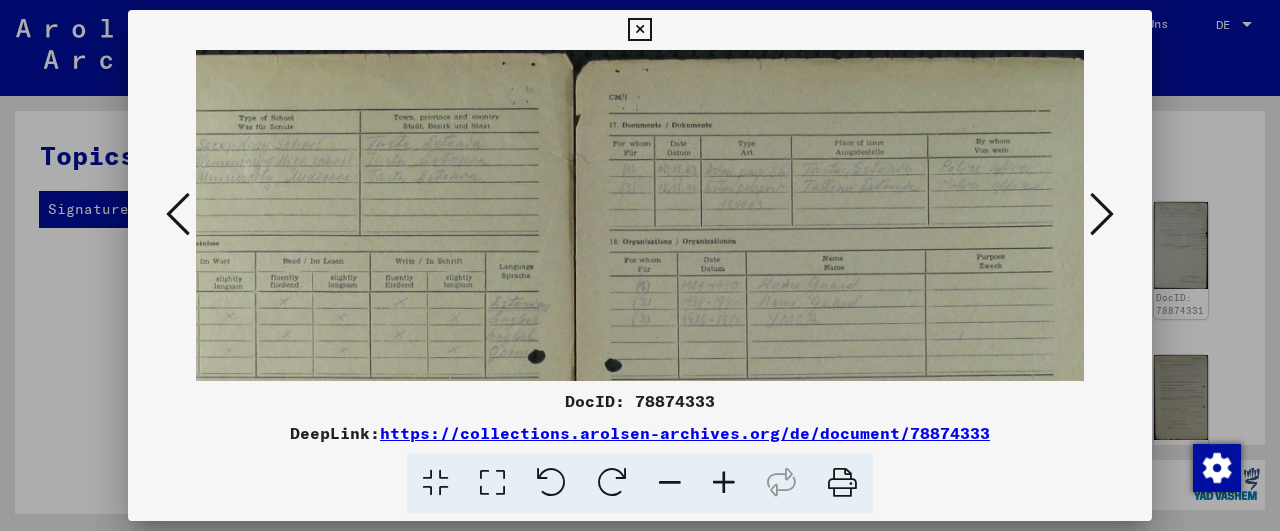 drag, startPoint x: 876, startPoint y: 200, endPoint x: 863, endPoint y: 311, distance: 111.75867 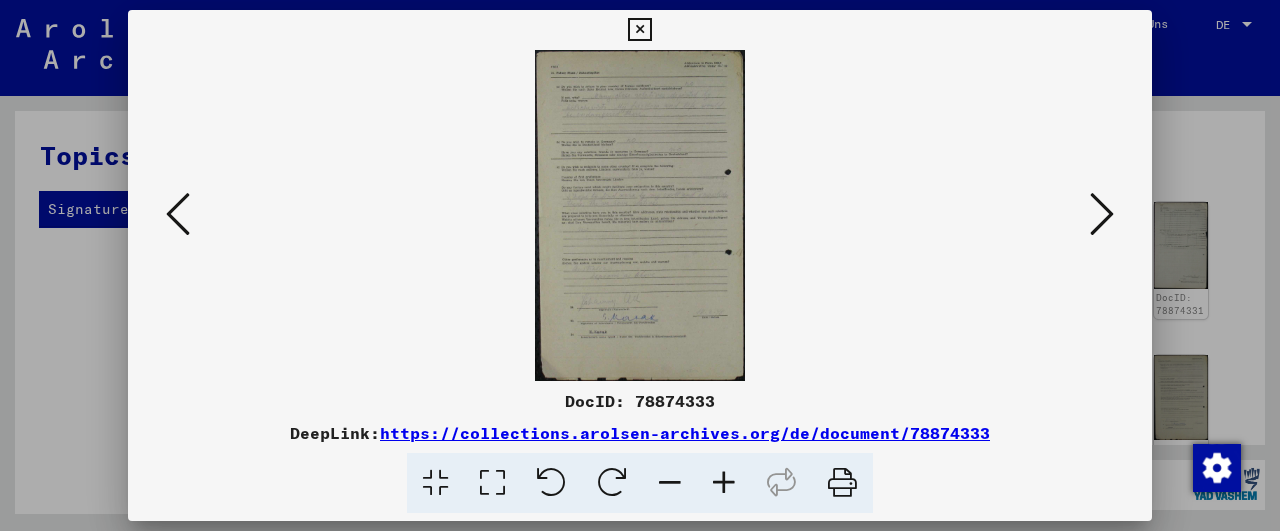 click at bounding box center (724, 483) 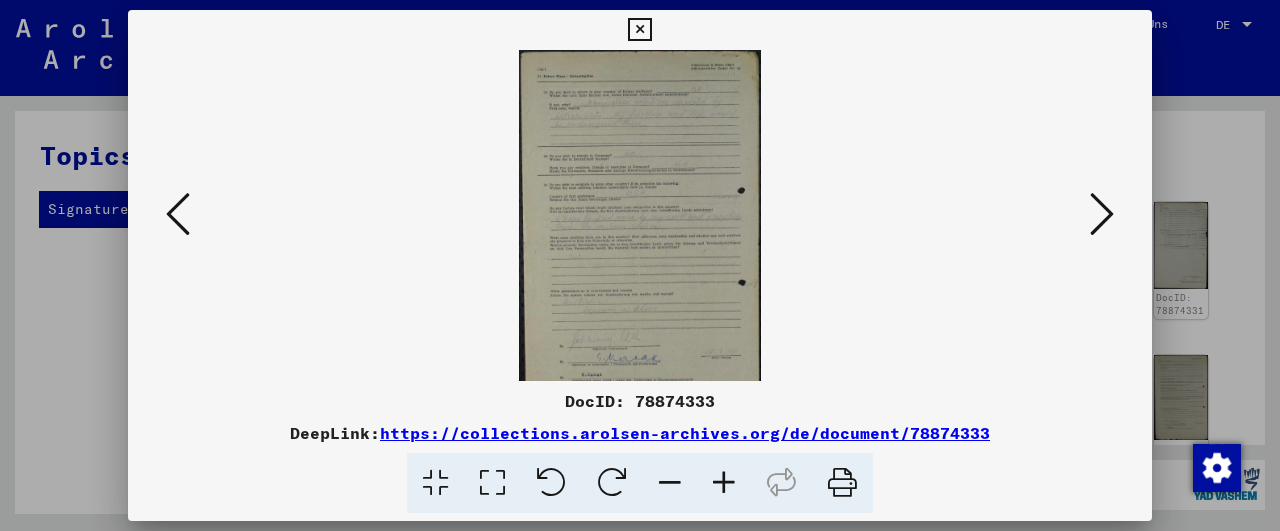 click at bounding box center (724, 483) 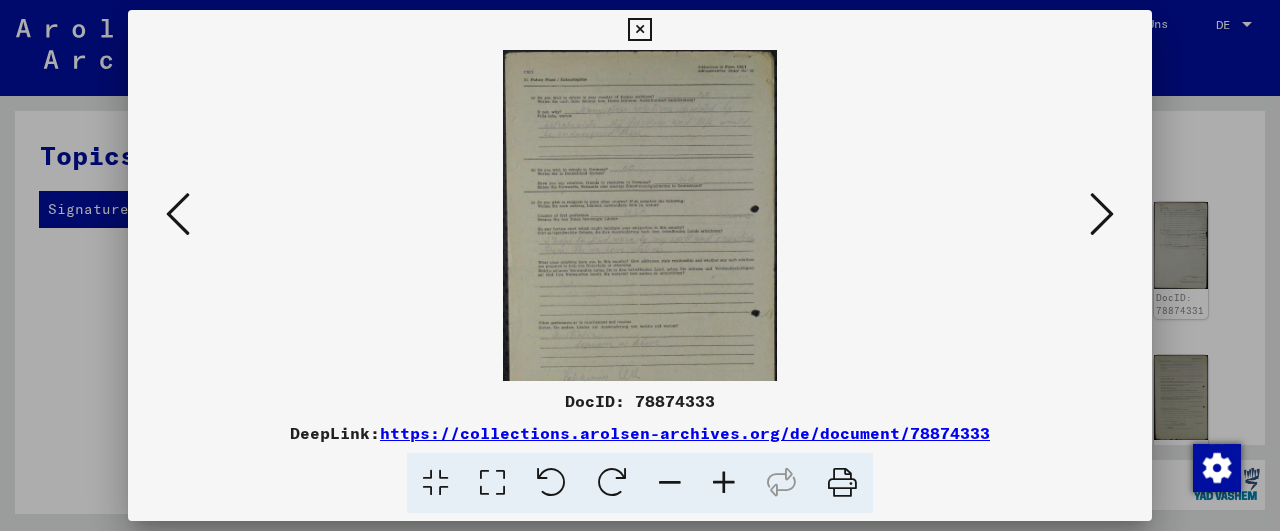 click at bounding box center [724, 483] 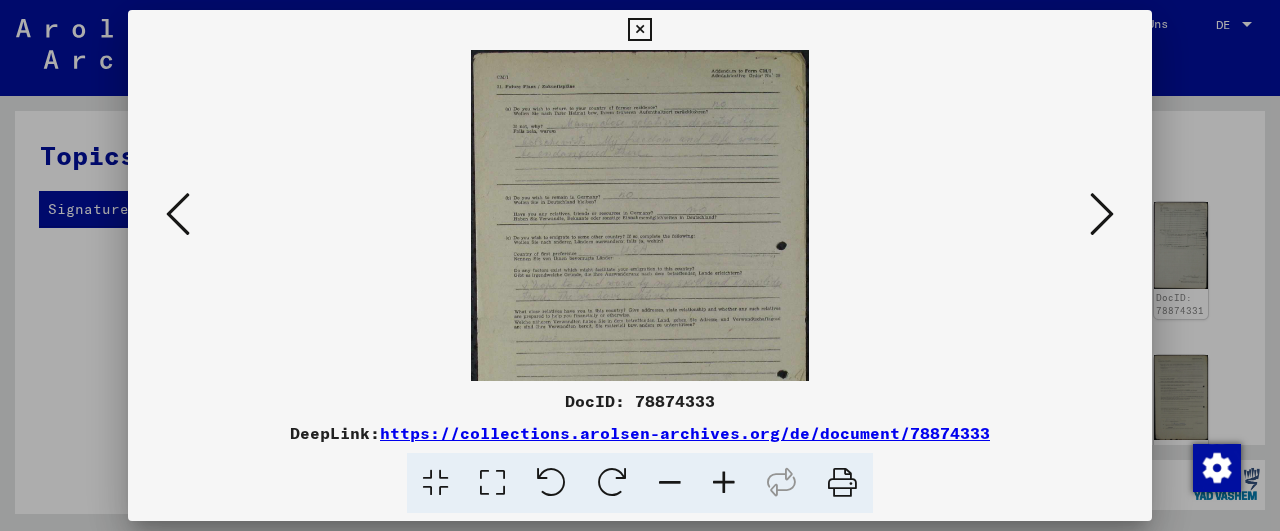 click at bounding box center (724, 483) 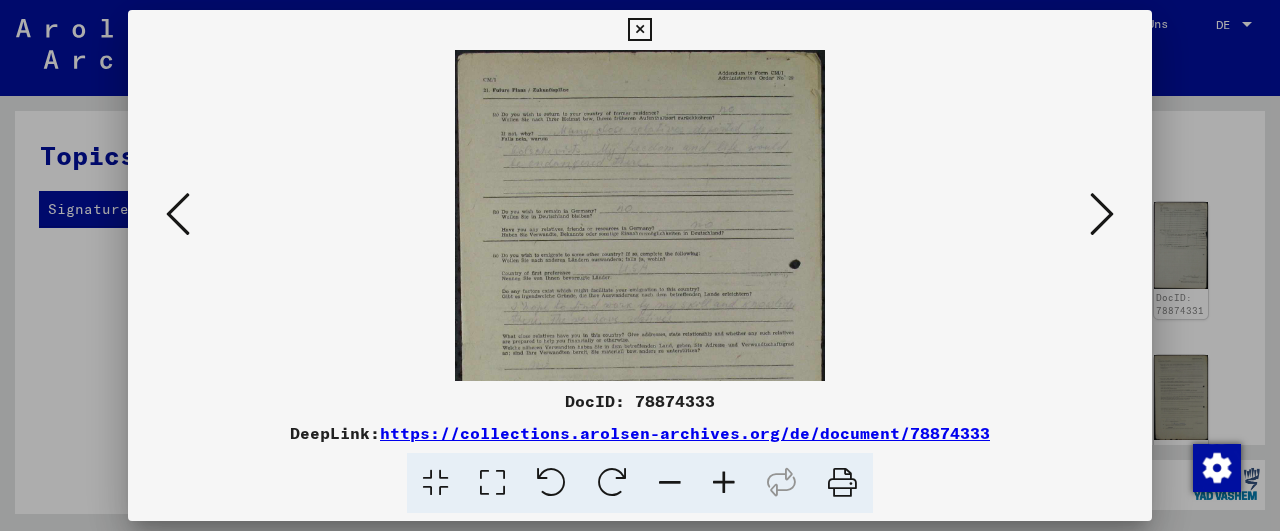 click at bounding box center [724, 483] 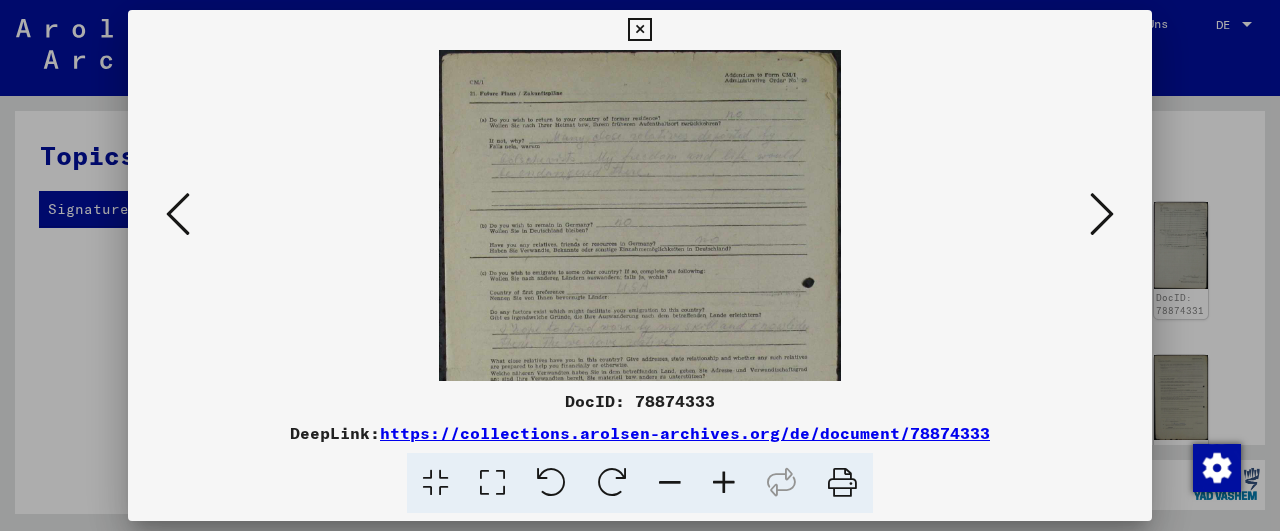 click at bounding box center [724, 483] 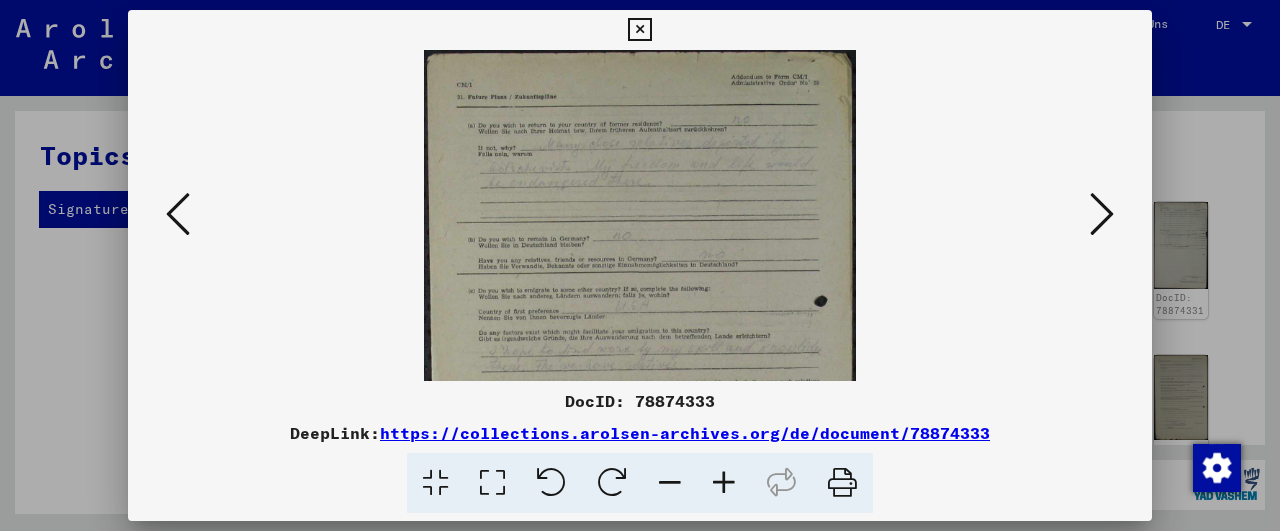 click at bounding box center [724, 483] 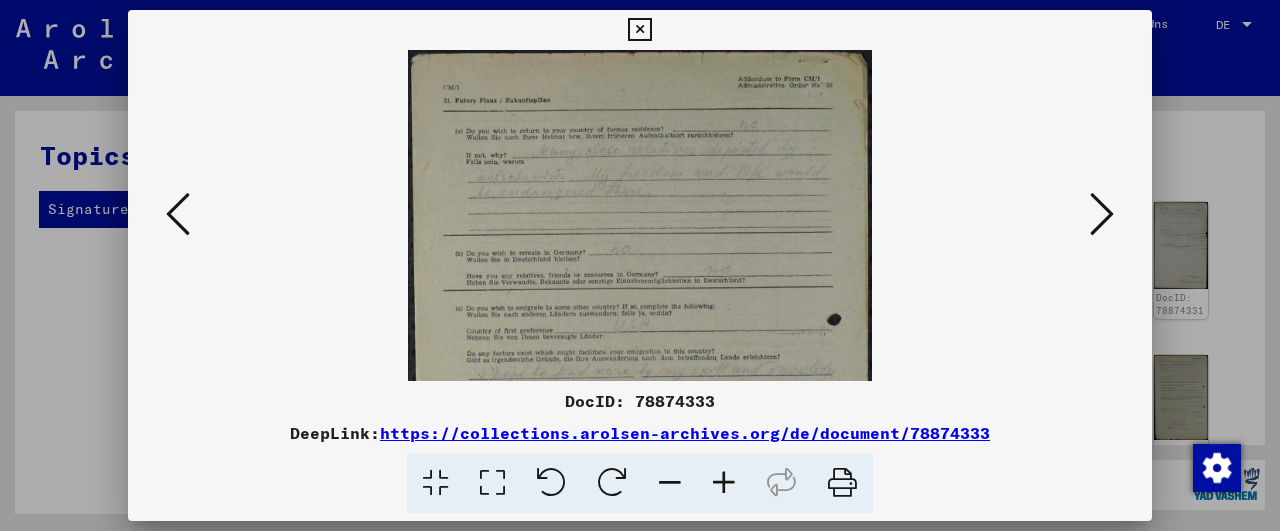 click at bounding box center [724, 483] 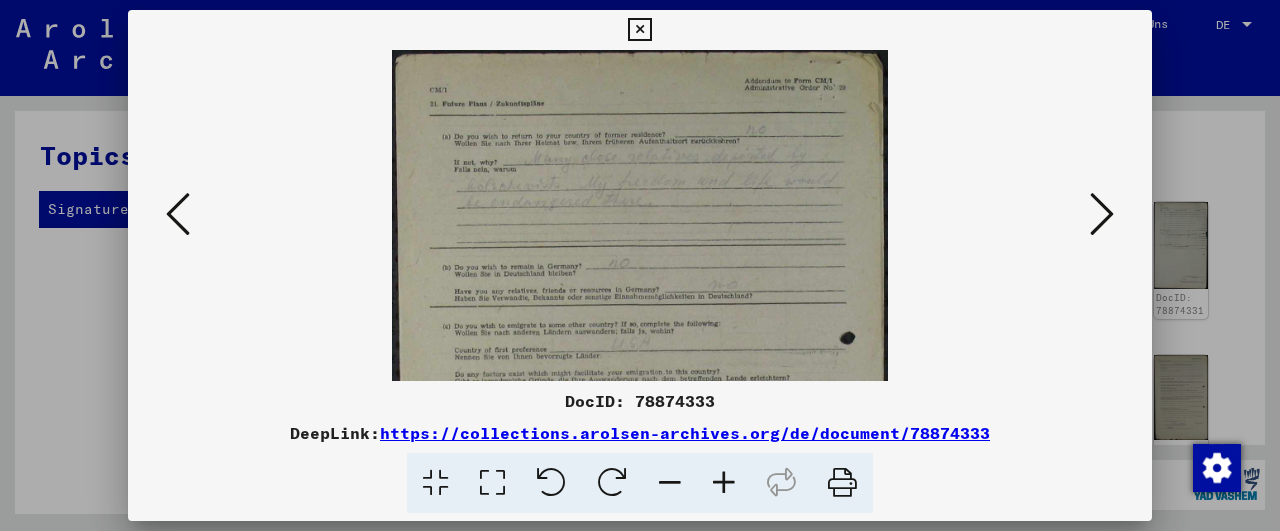 click at bounding box center [724, 483] 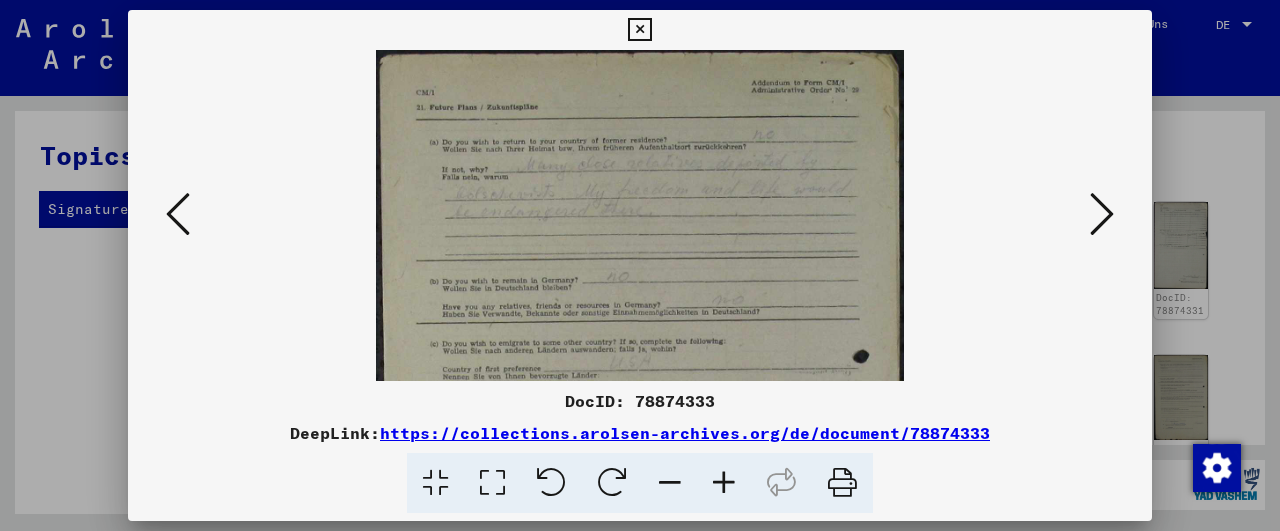 click at bounding box center (724, 483) 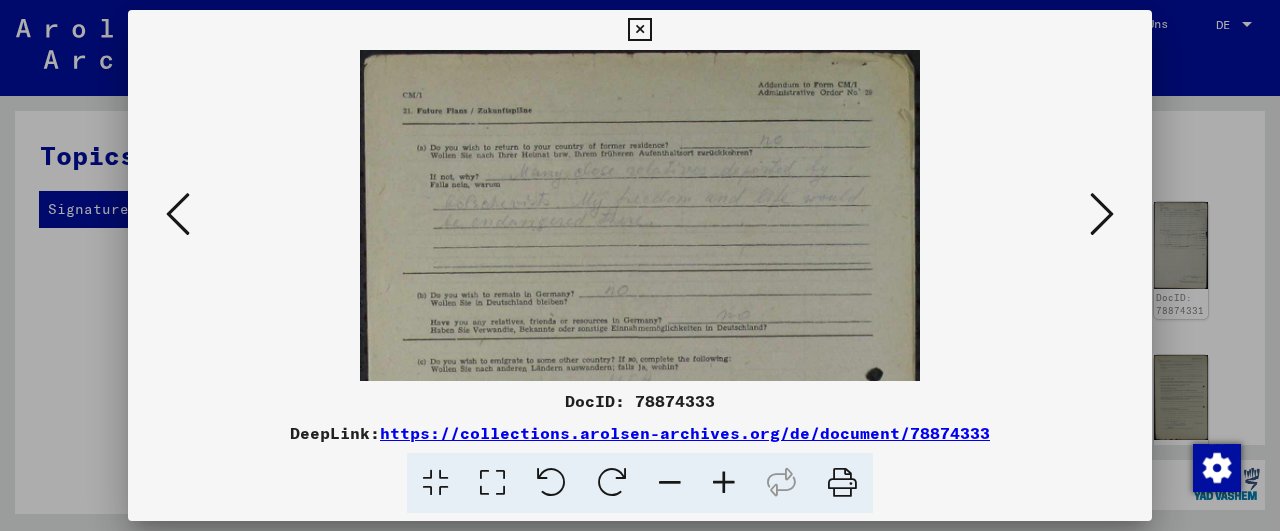 click at bounding box center (724, 483) 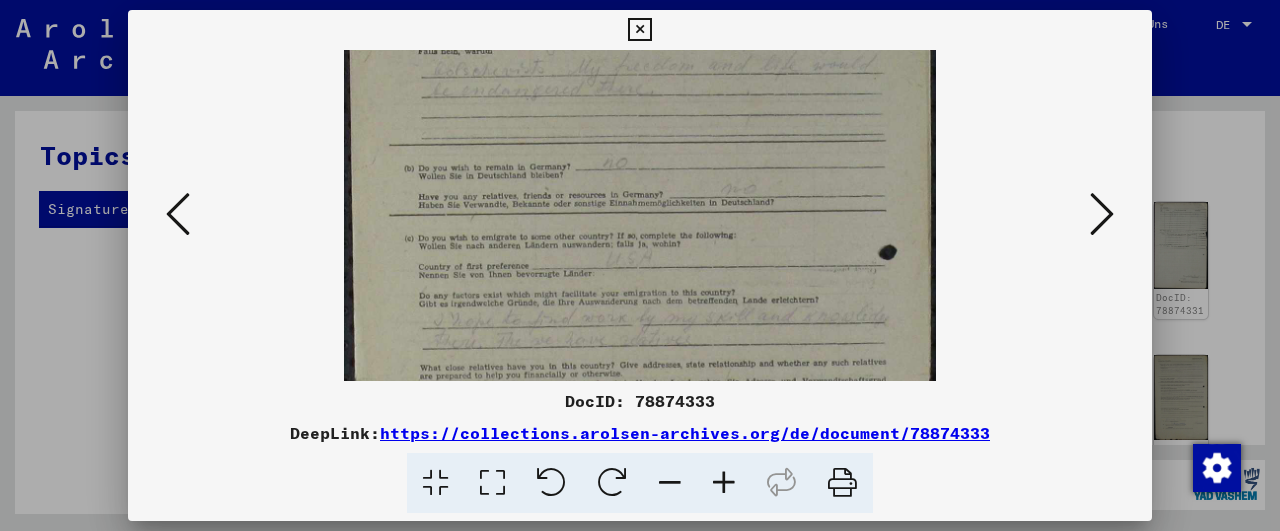 drag, startPoint x: 697, startPoint y: 312, endPoint x: 703, endPoint y: 171, distance: 141.12761 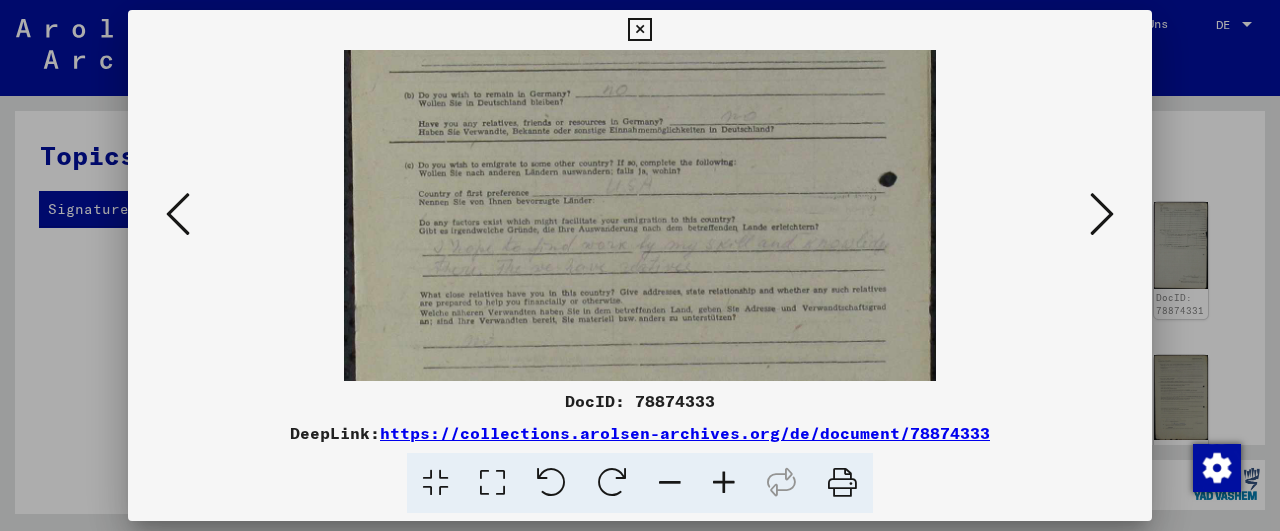 scroll, scrollTop: 232, scrollLeft: 0, axis: vertical 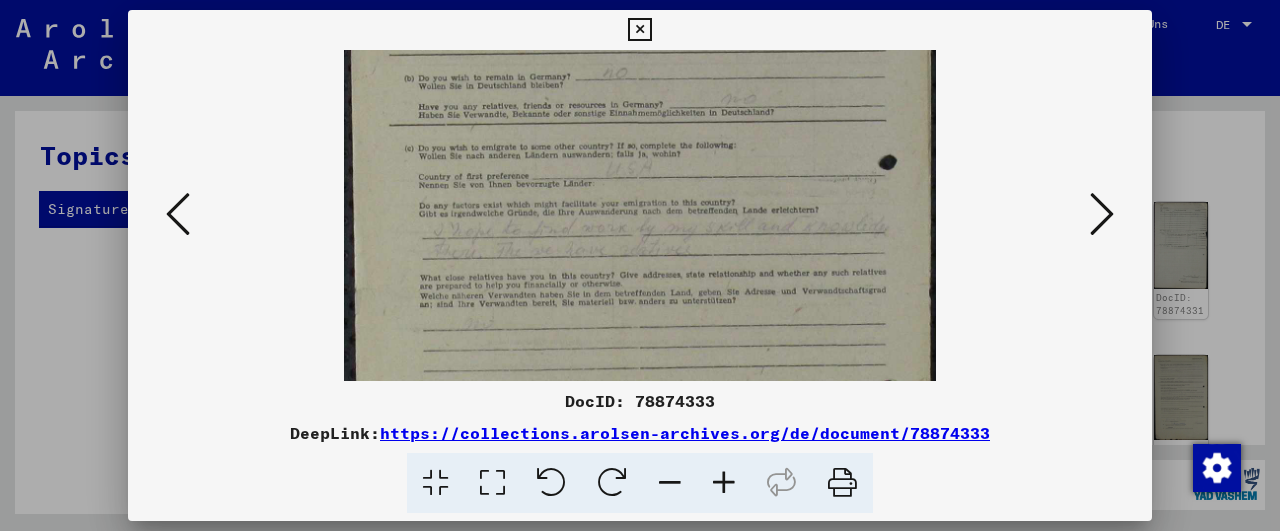 drag, startPoint x: 696, startPoint y: 307, endPoint x: 700, endPoint y: 216, distance: 91.08787 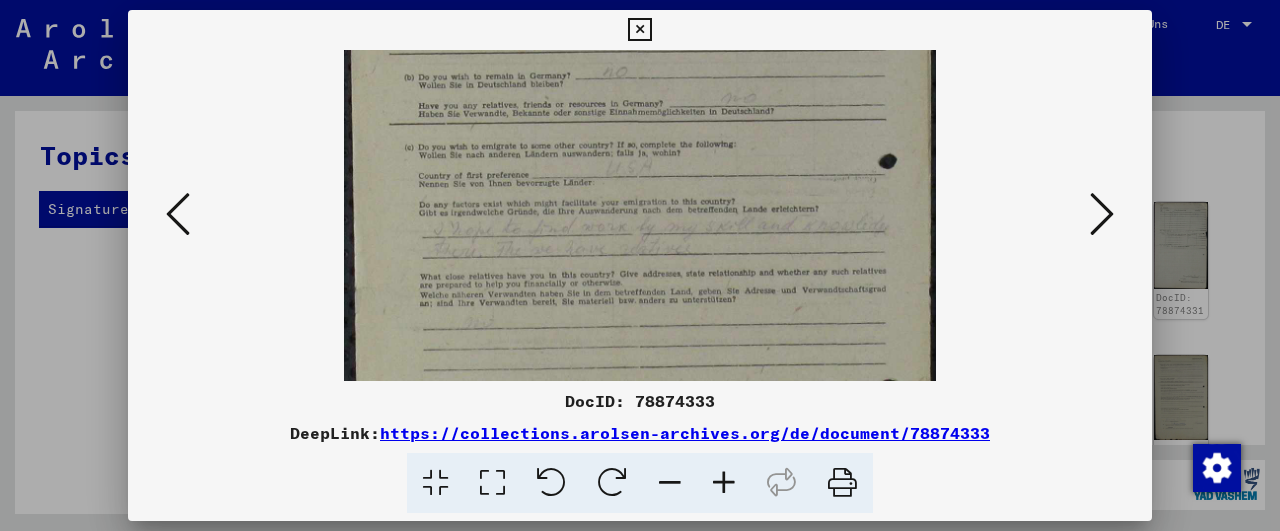 click at bounding box center [639, 30] 